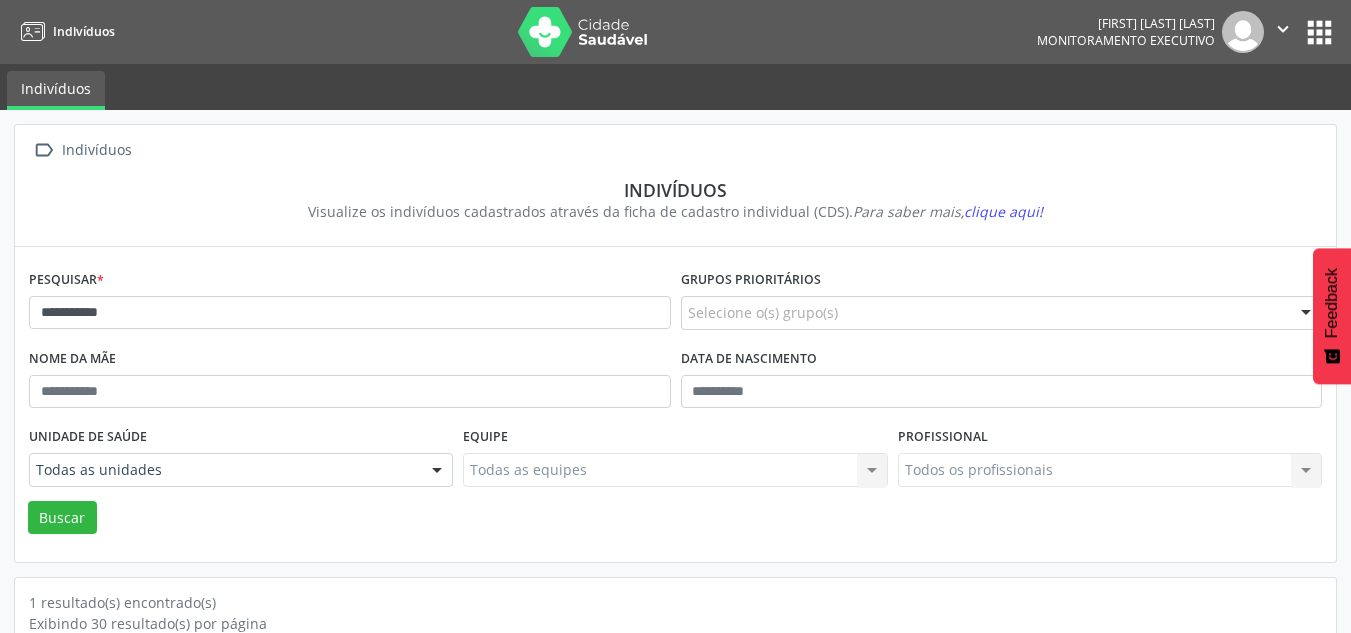scroll, scrollTop: 183, scrollLeft: 0, axis: vertical 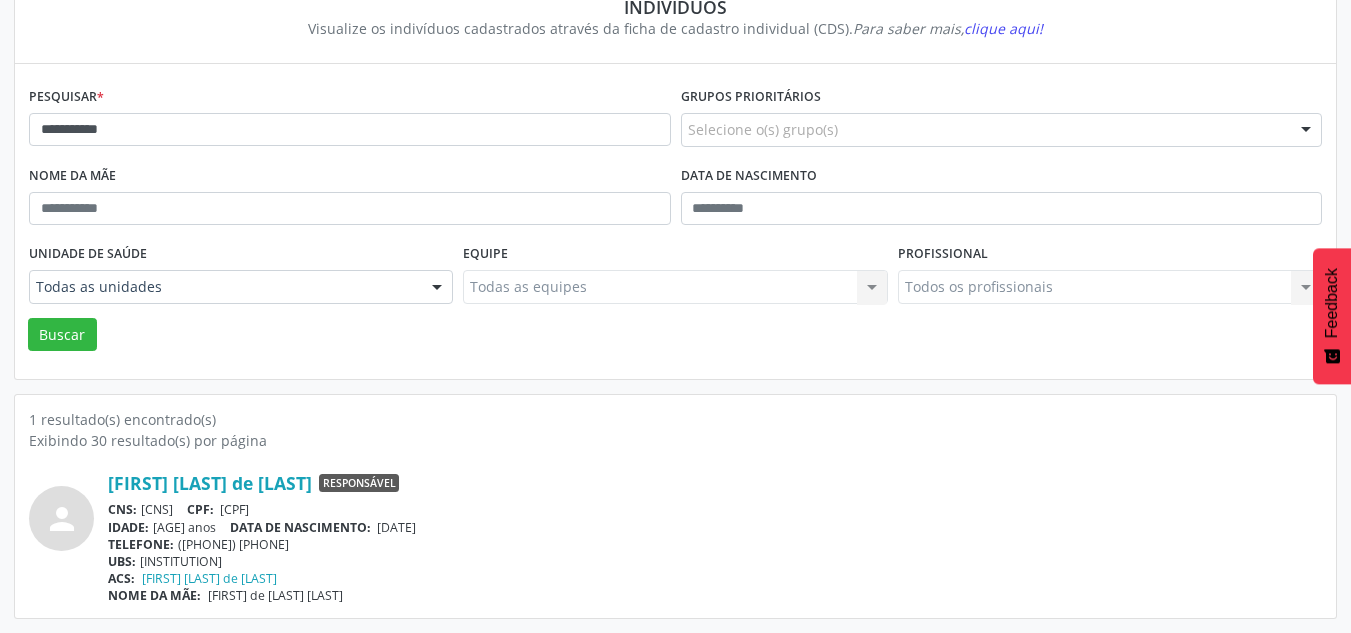 click on "**********" at bounding box center (350, 130) 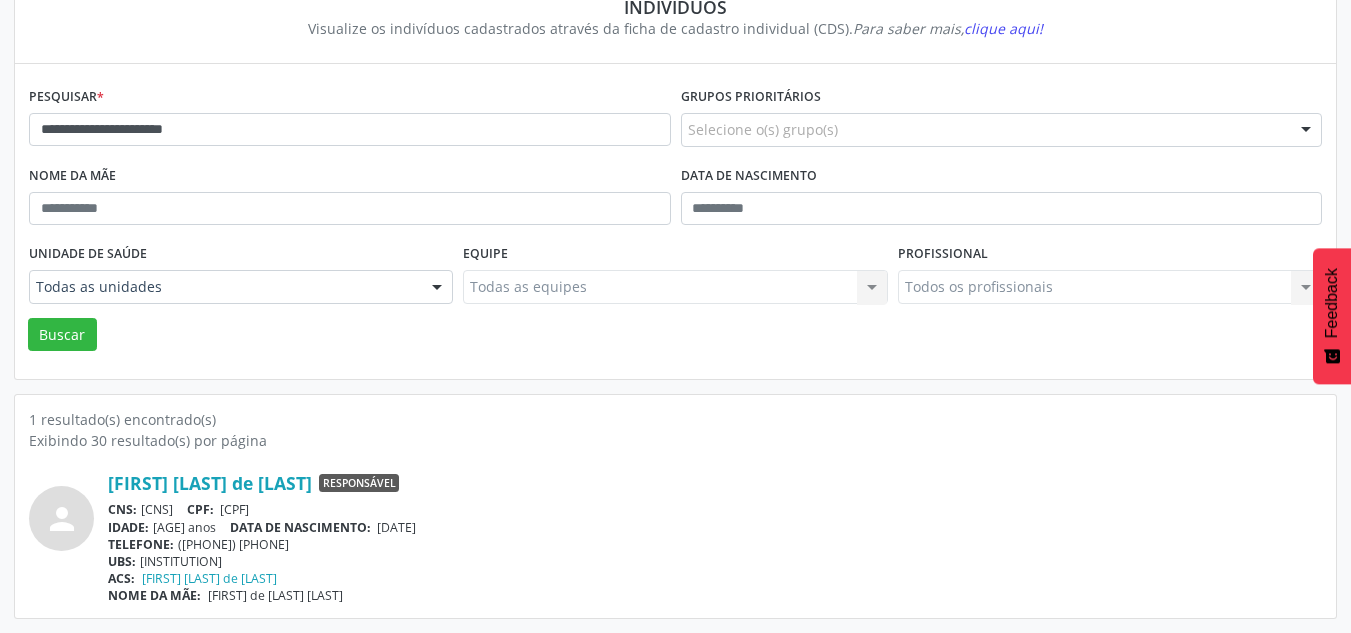 click on "Buscar" at bounding box center (62, 335) 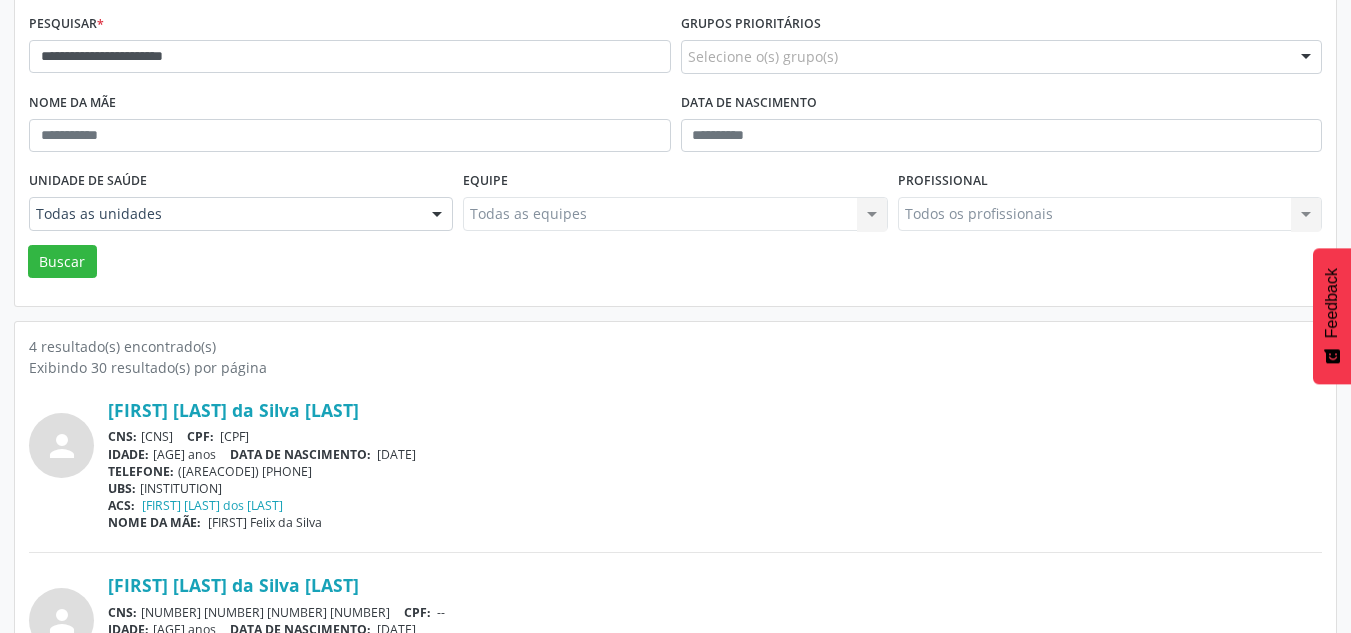 scroll, scrollTop: 109, scrollLeft: 0, axis: vertical 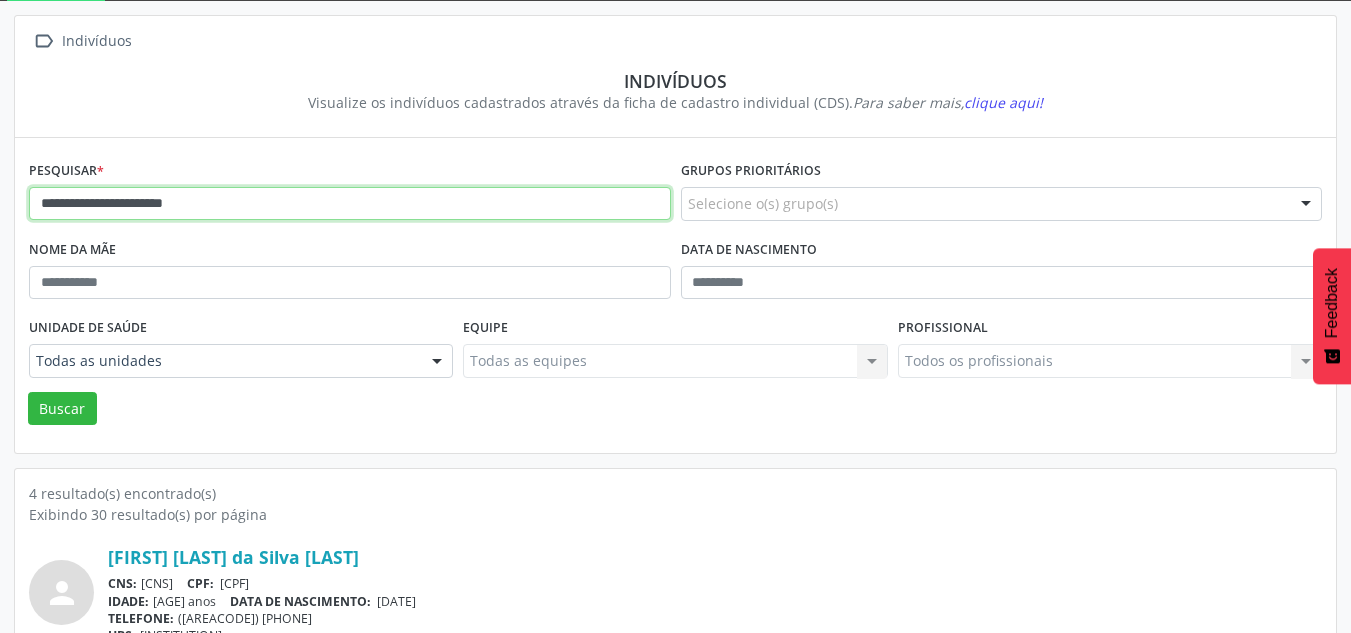 click on "**********" at bounding box center [350, 204] 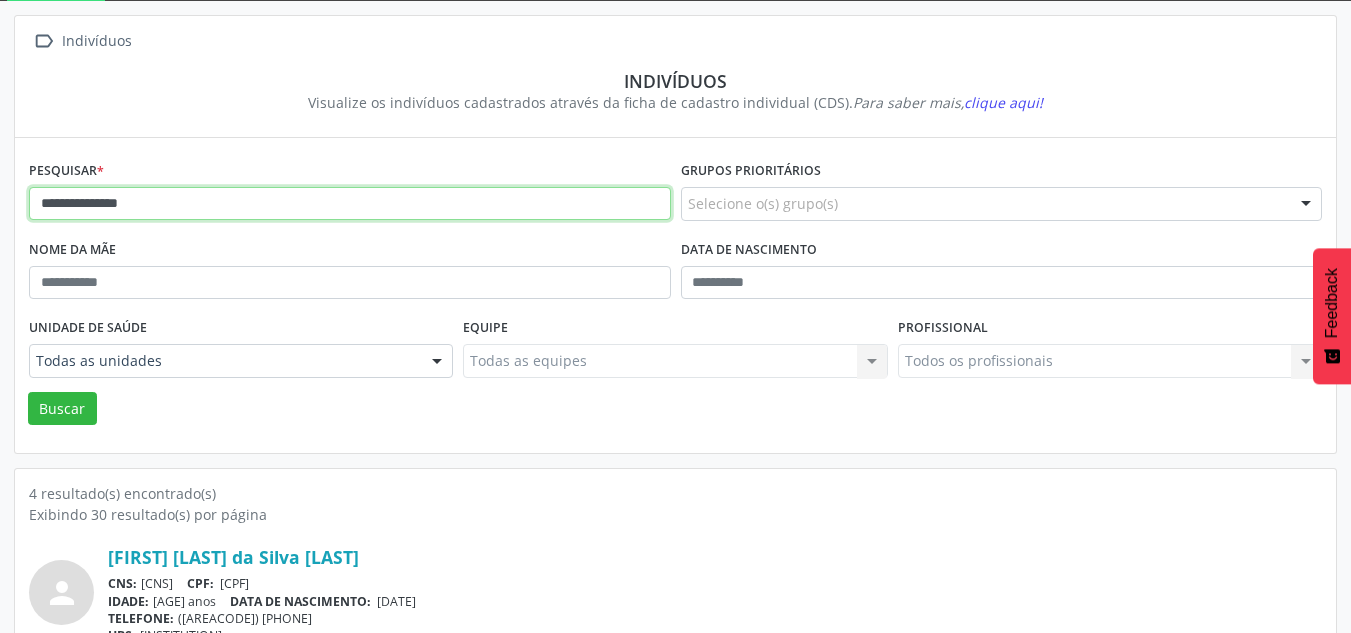 click on "Buscar" at bounding box center [62, 409] 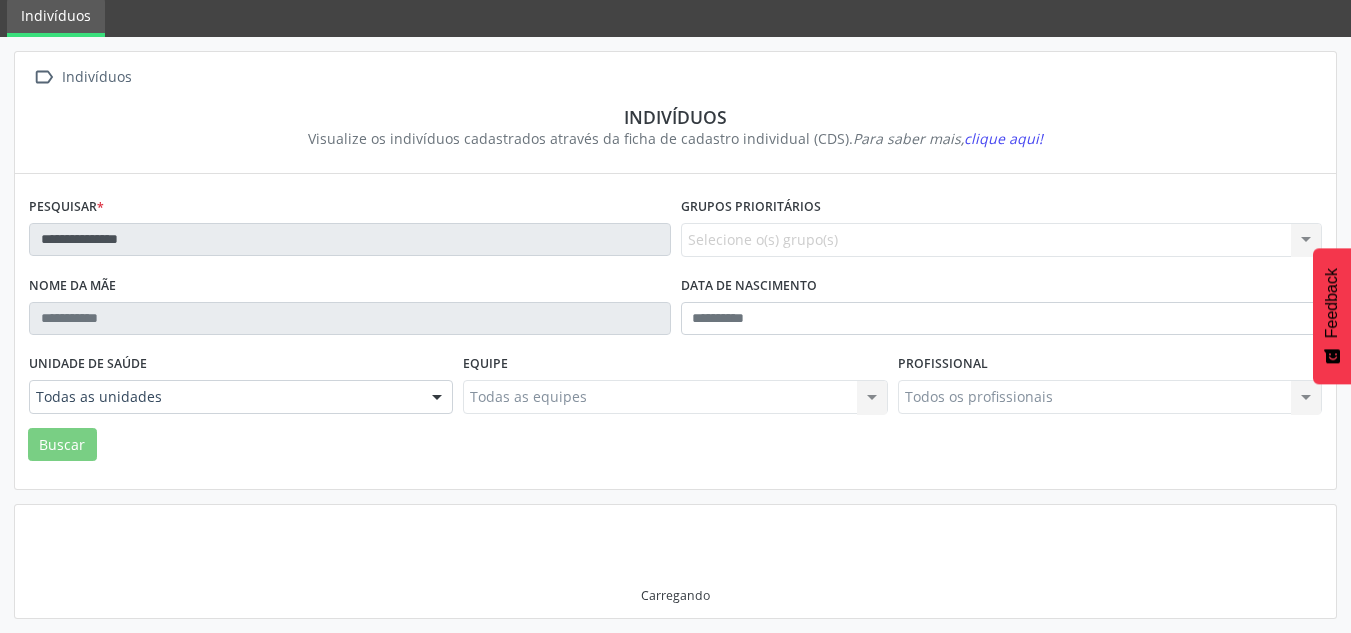 scroll, scrollTop: 67, scrollLeft: 0, axis: vertical 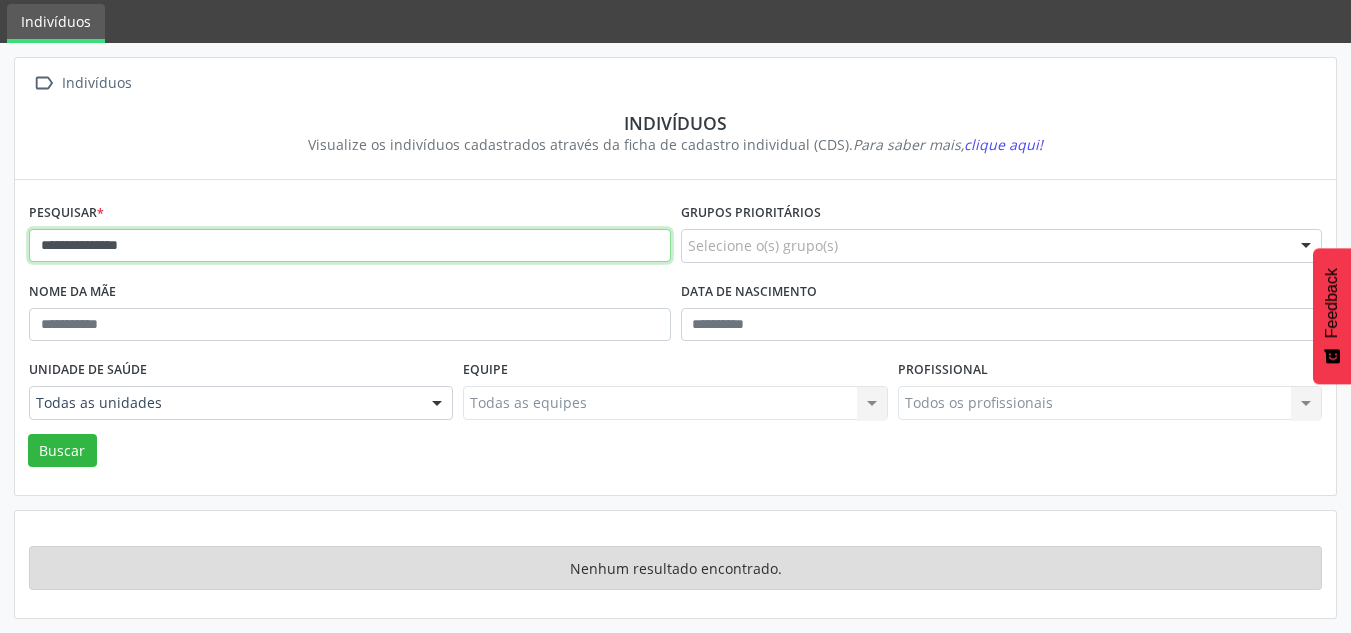 click on "**********" at bounding box center [350, 246] 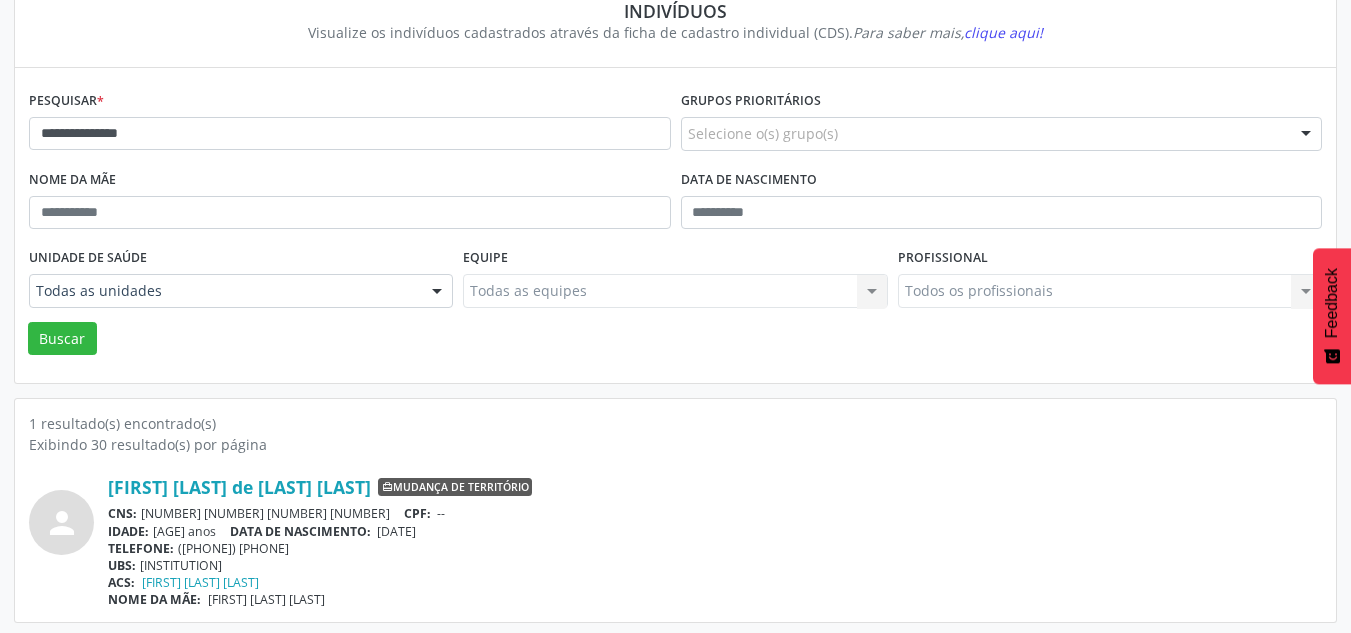 scroll, scrollTop: 183, scrollLeft: 0, axis: vertical 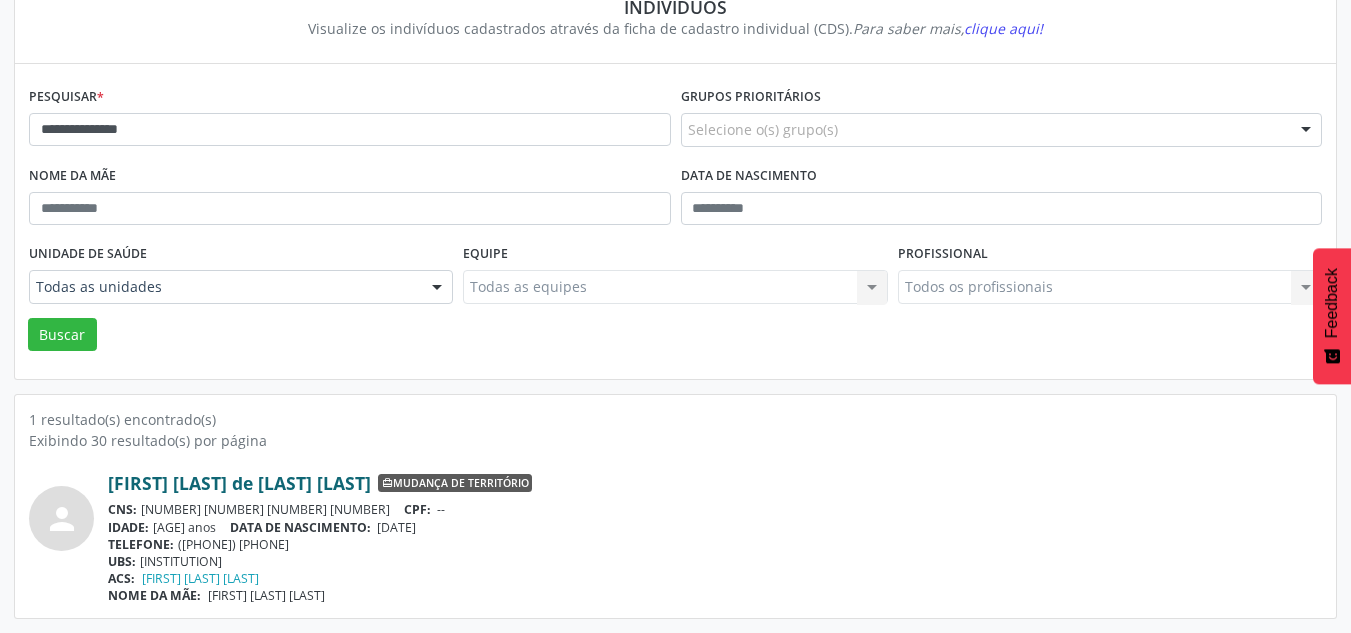 click on "[FIRST] [LAST] de [LAST] [LAST]" at bounding box center (239, 483) 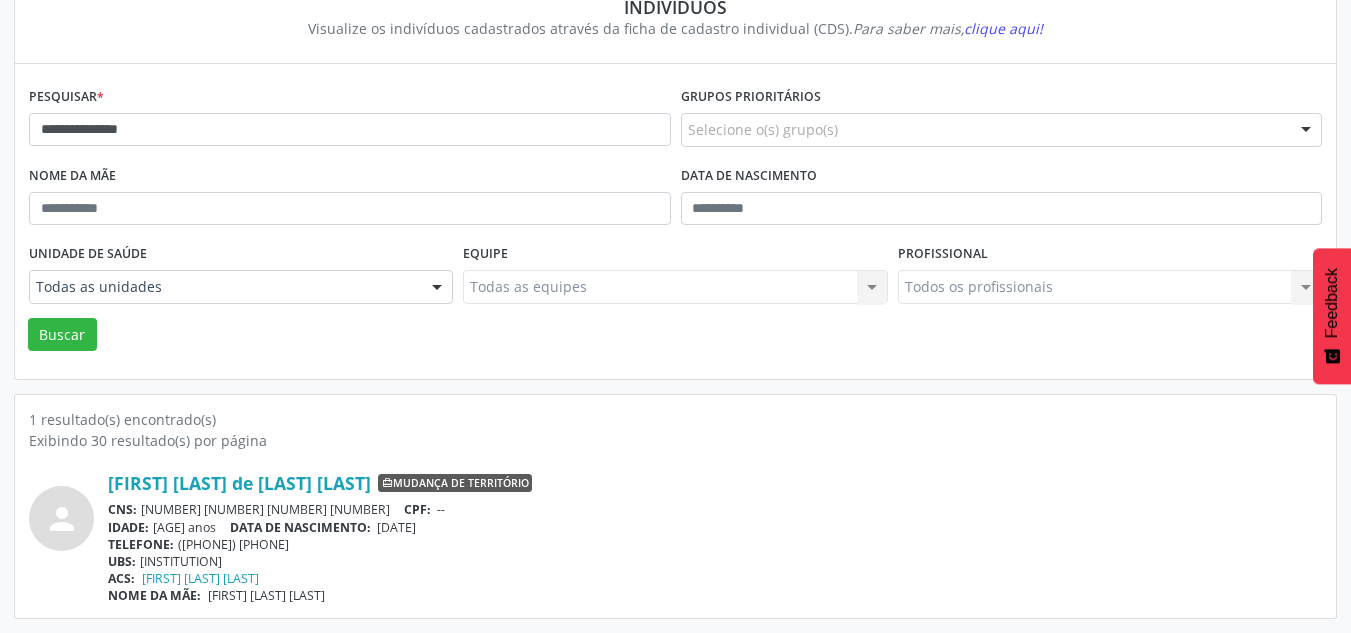 click on "ACS:
[FIRST] [LAST] [LAST]" at bounding box center (715, 578) 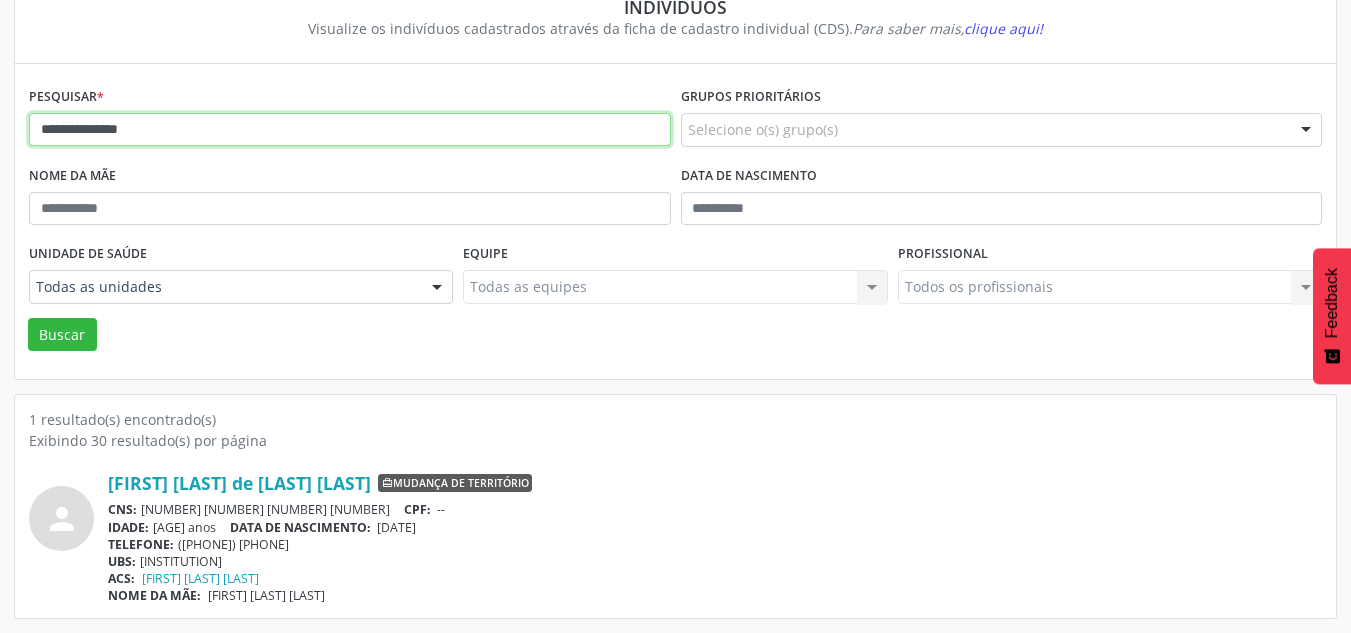 click on "**********" at bounding box center [350, 130] 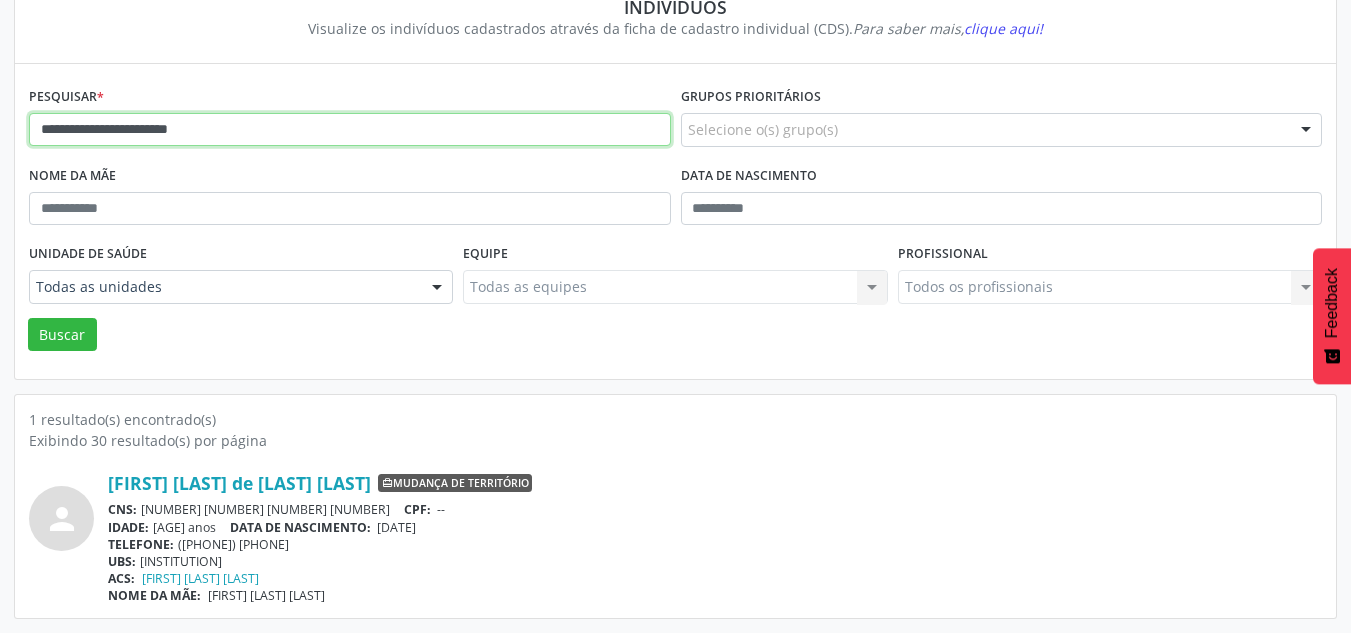 click on "Buscar" at bounding box center [62, 335] 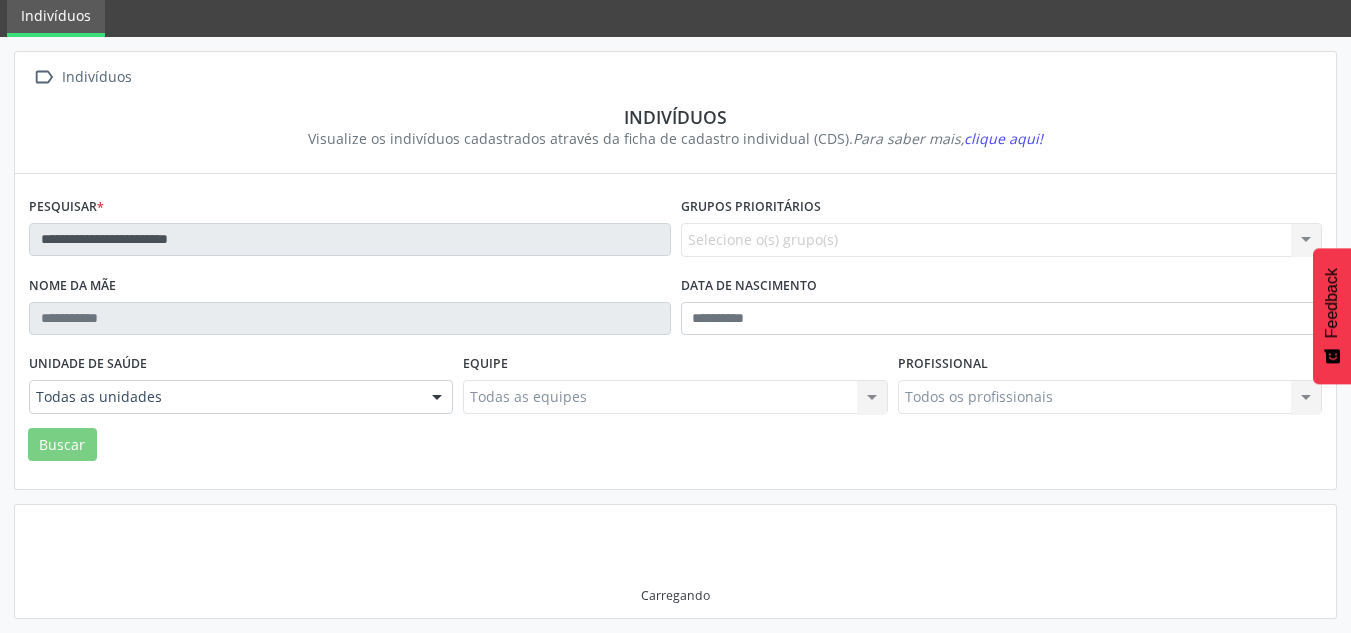 scroll, scrollTop: 183, scrollLeft: 0, axis: vertical 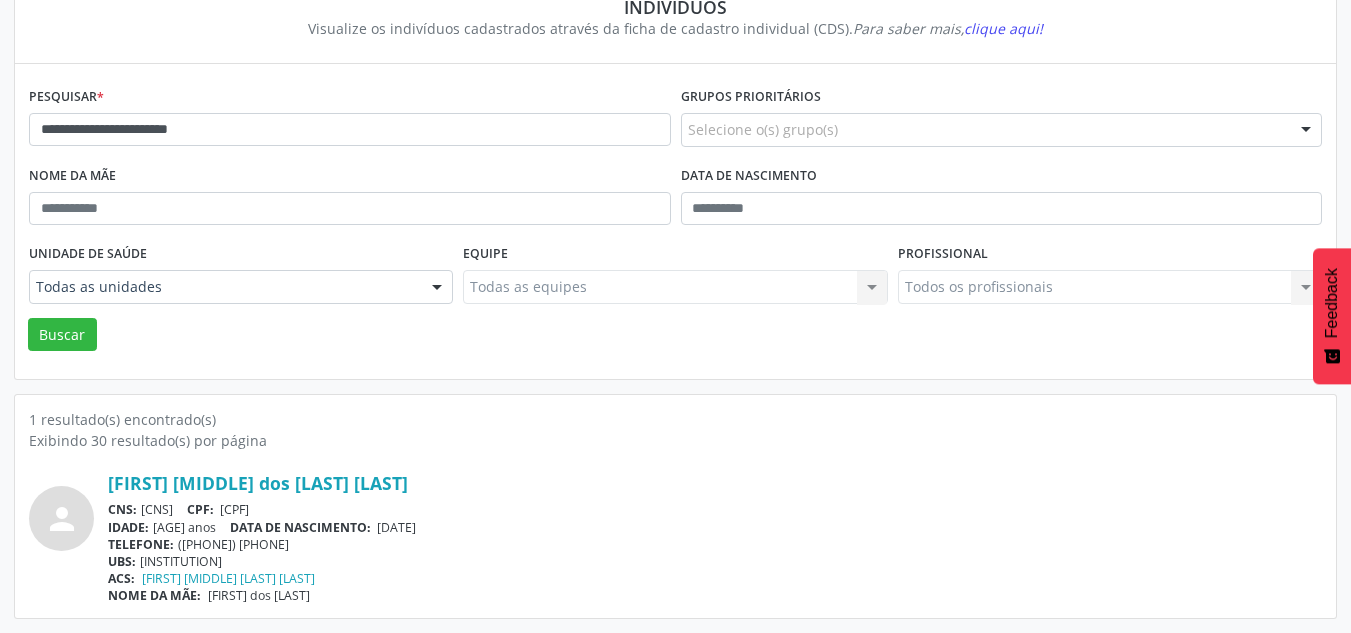 drag, startPoint x: 302, startPoint y: 506, endPoint x: 490, endPoint y: 506, distance: 188 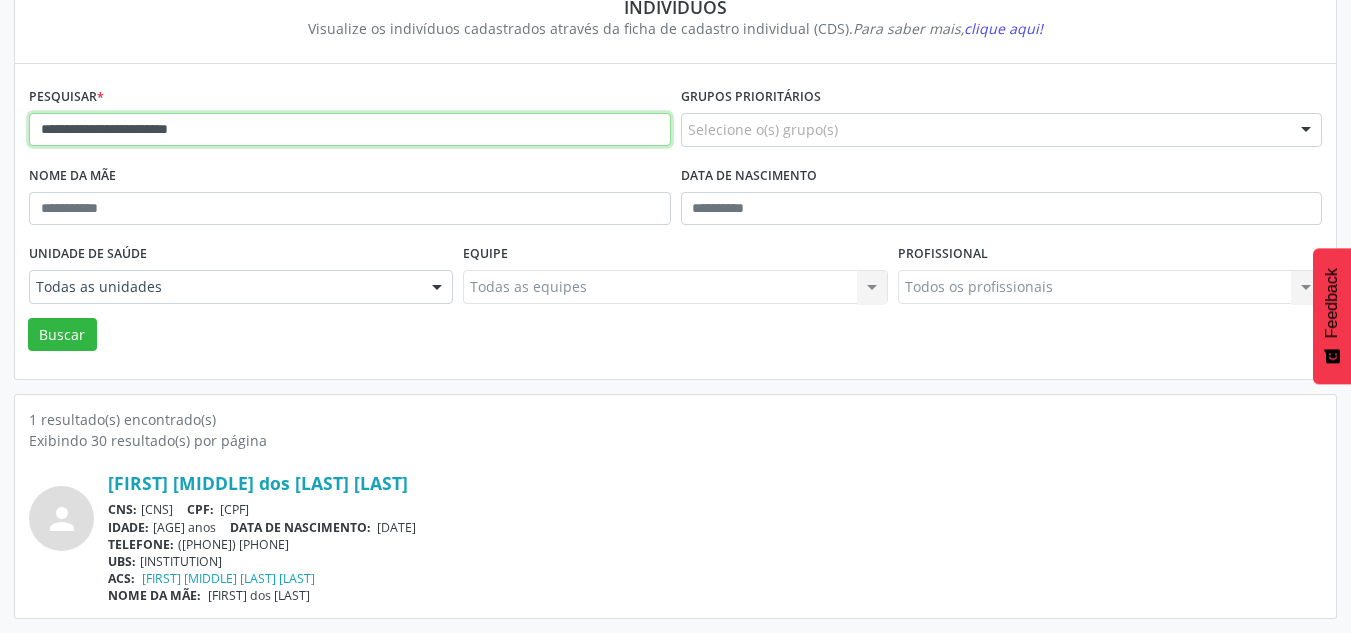 click on "**********" at bounding box center [350, 130] 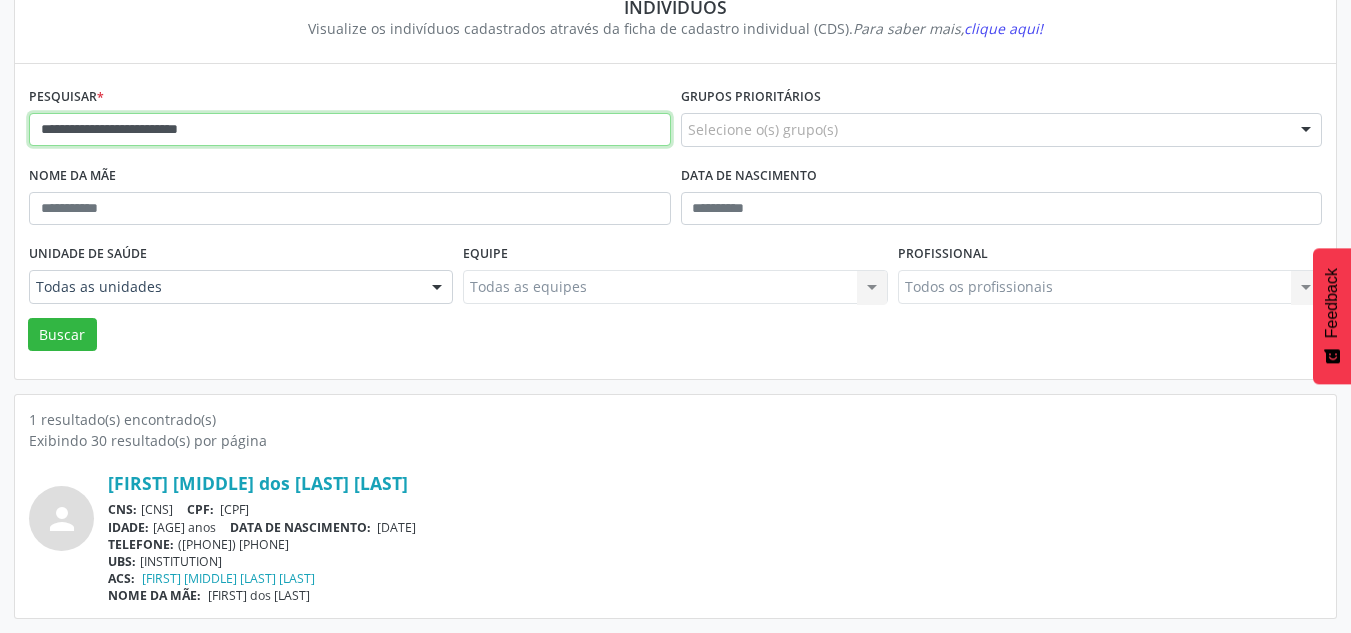 click on "Buscar" at bounding box center [62, 335] 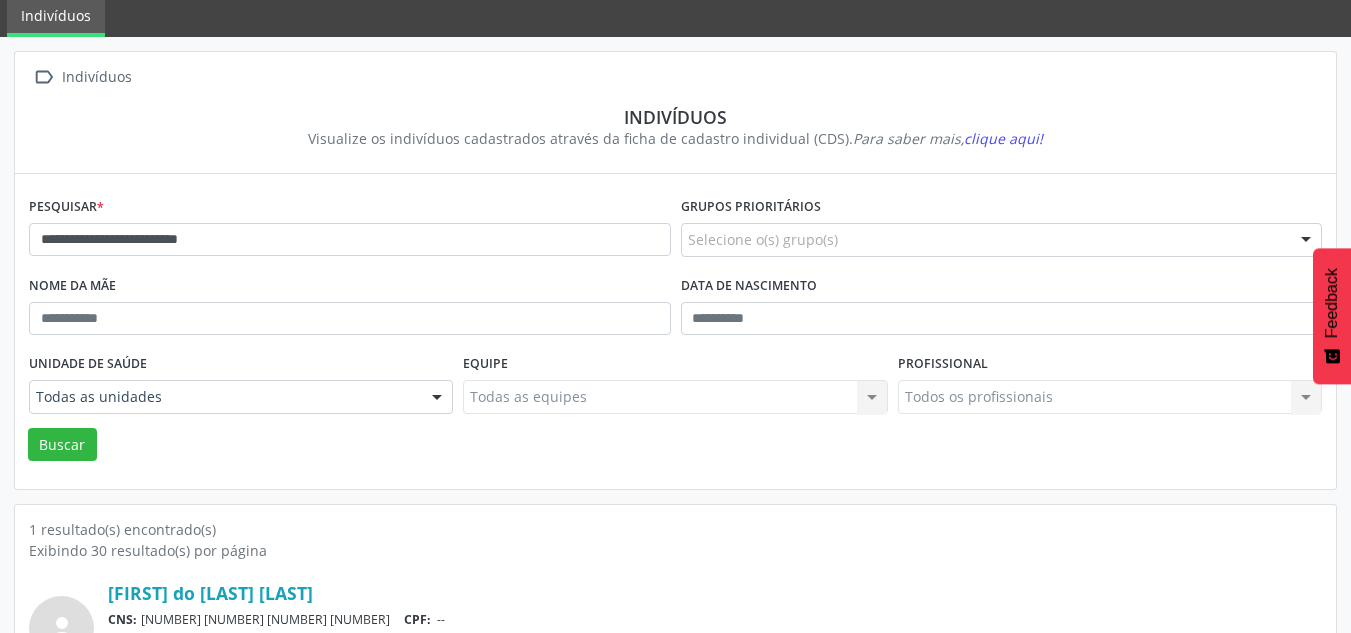 scroll, scrollTop: 183, scrollLeft: 0, axis: vertical 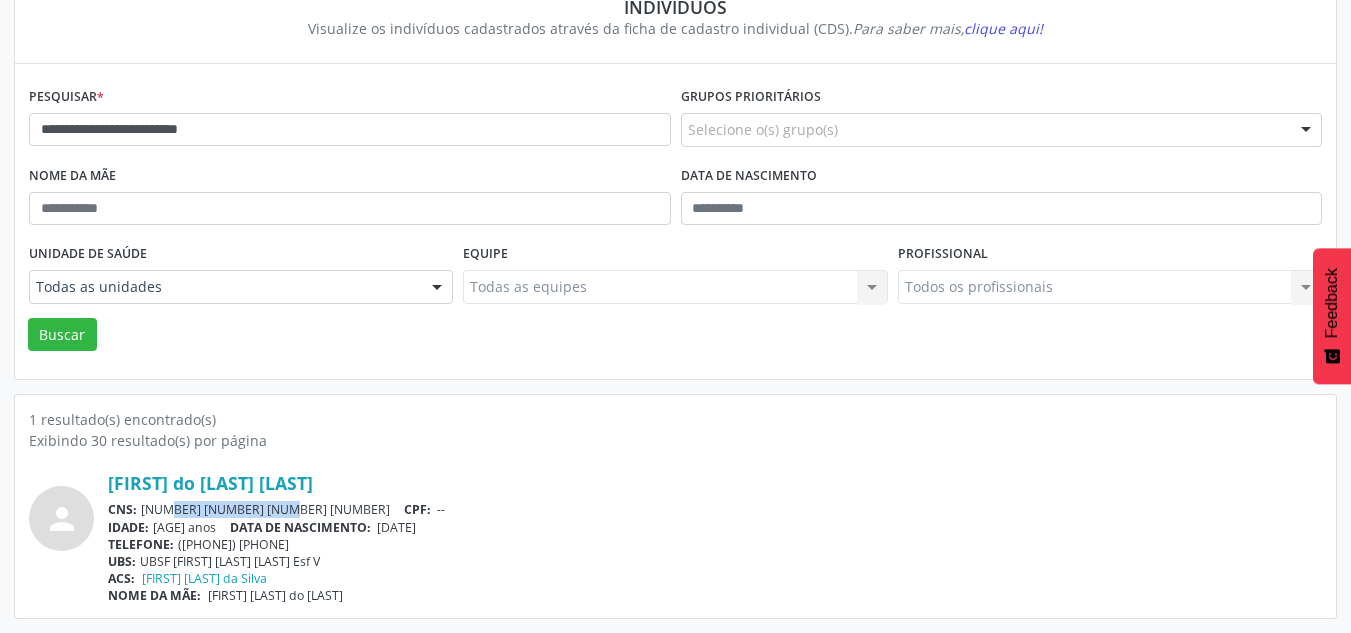 drag, startPoint x: 255, startPoint y: 506, endPoint x: 138, endPoint y: 514, distance: 117.273186 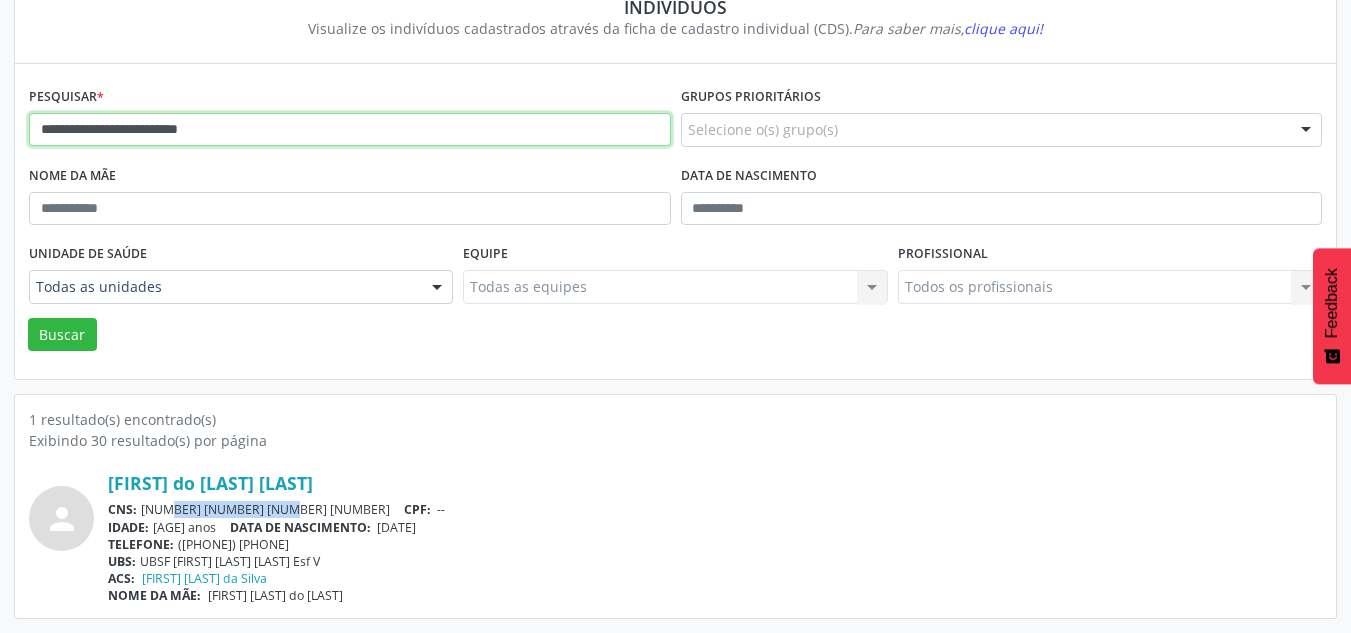 click on "**********" at bounding box center (350, 130) 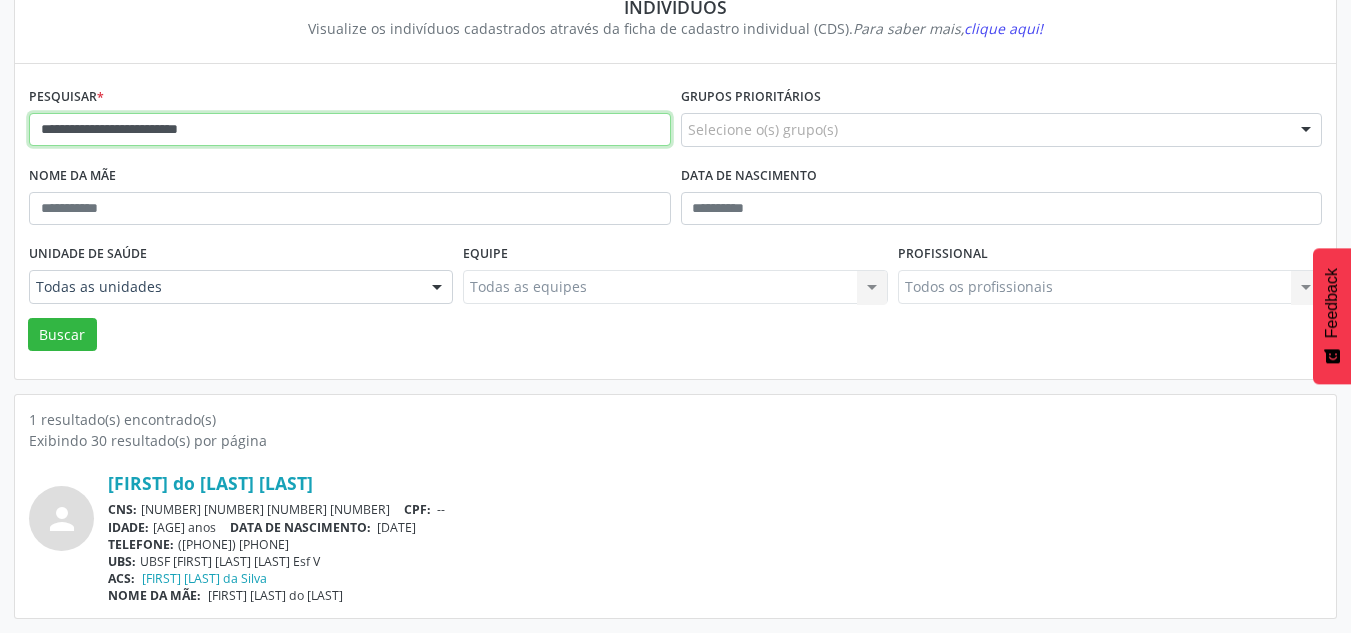 click on "**********" at bounding box center [350, 130] 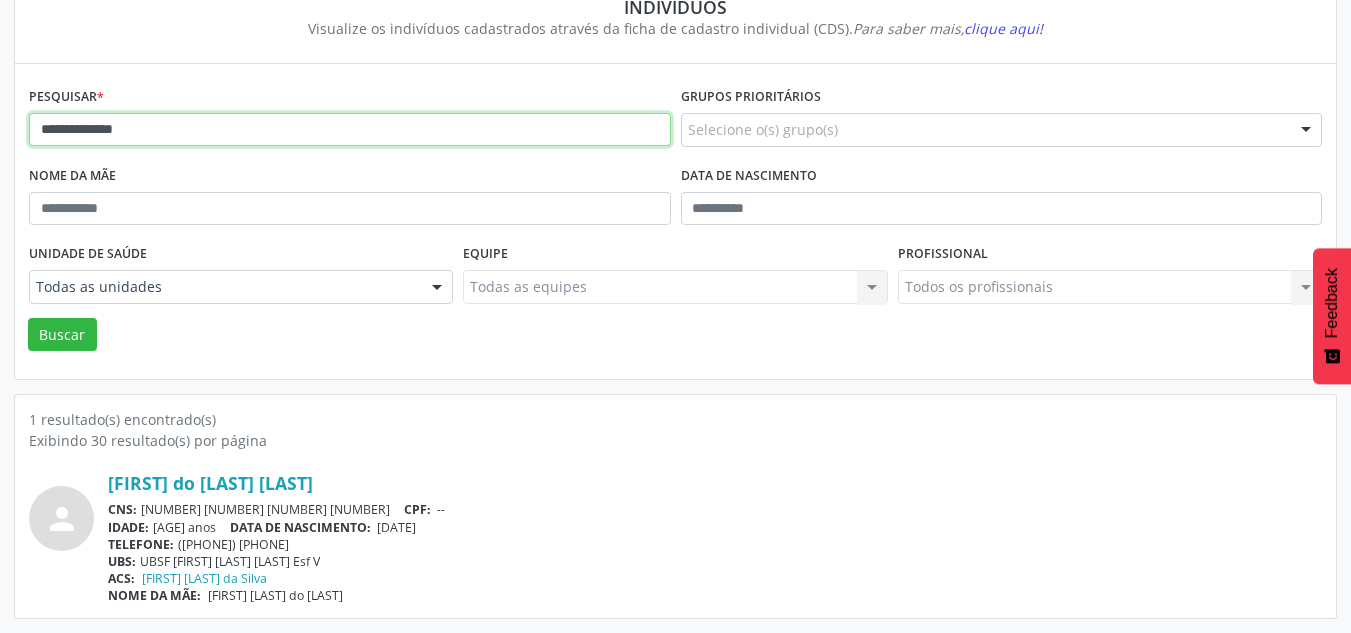 type on "**********" 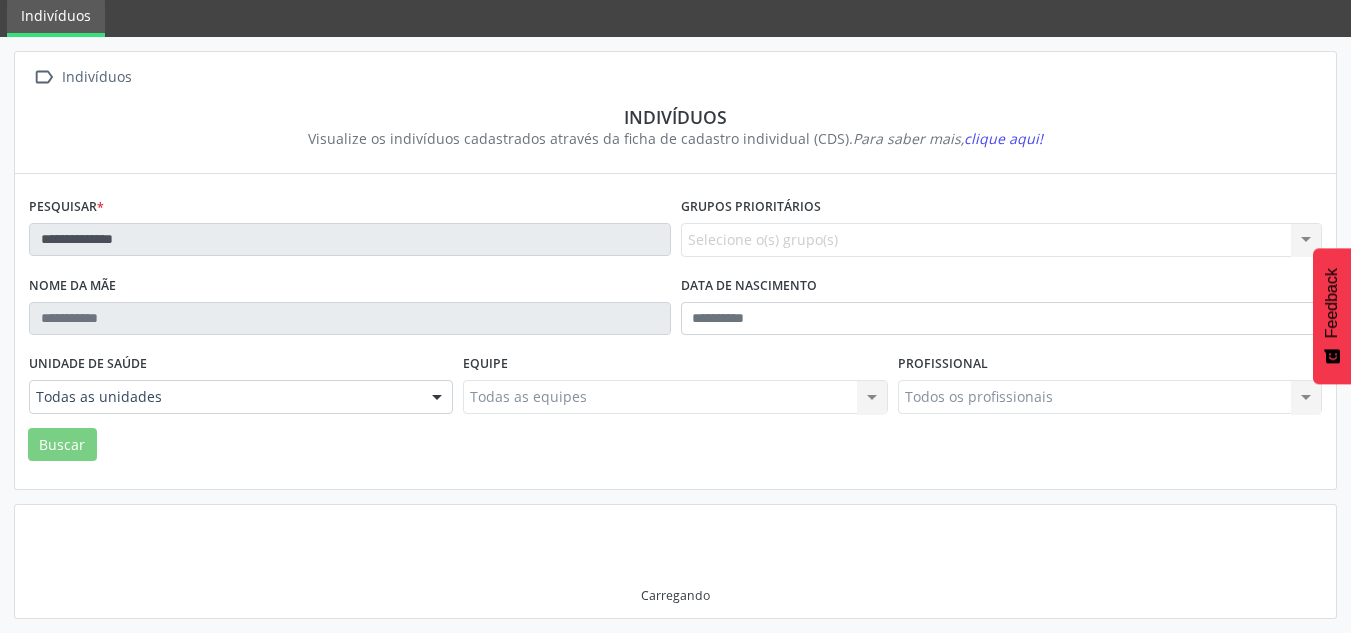 scroll, scrollTop: 183, scrollLeft: 0, axis: vertical 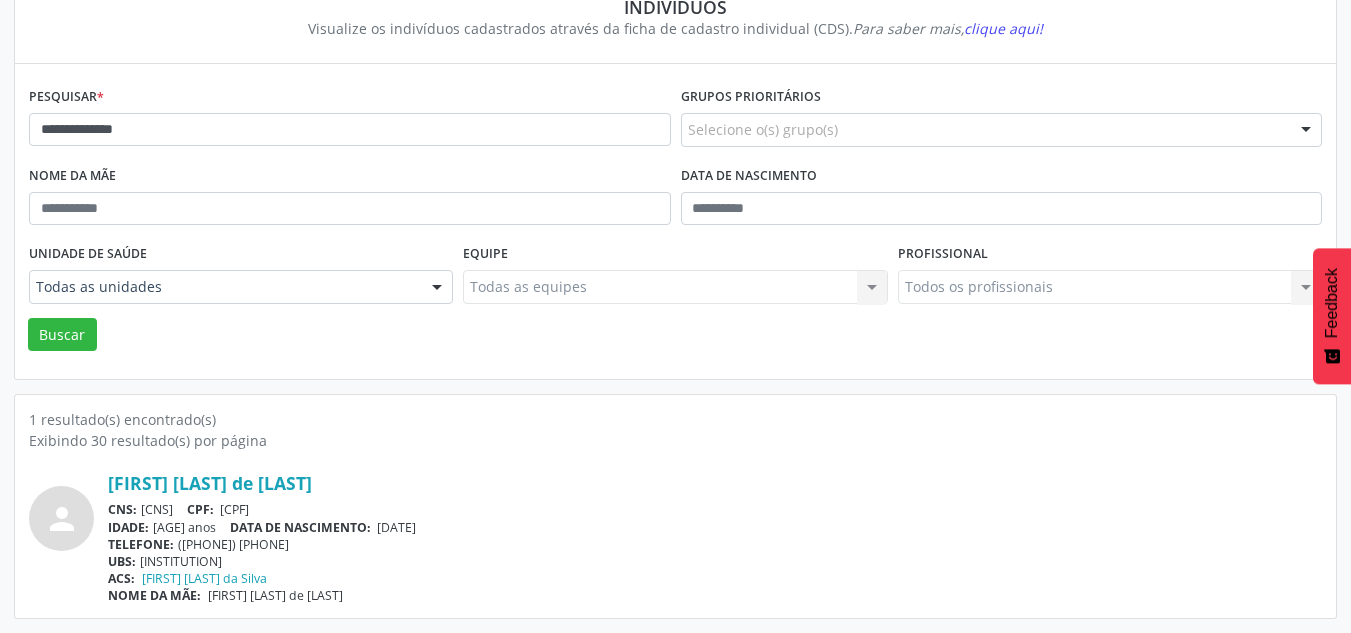 drag, startPoint x: 438, startPoint y: 526, endPoint x: 368, endPoint y: 535, distance: 70.5762 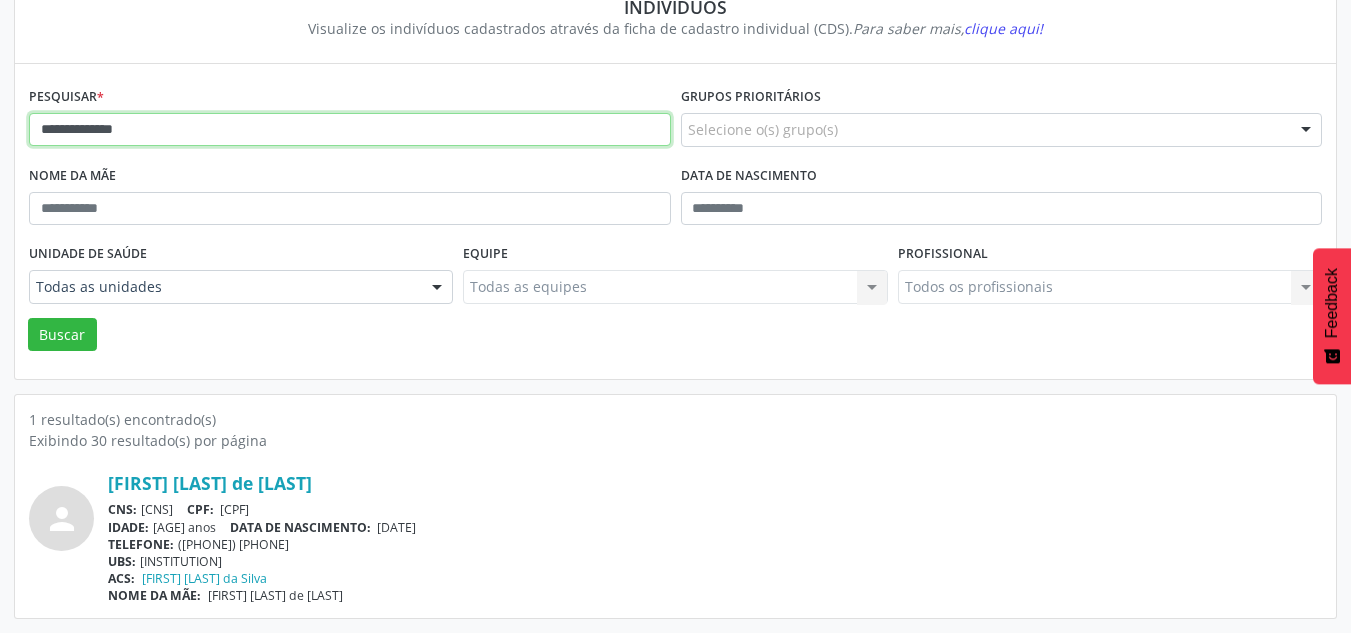 click on "**********" at bounding box center (350, 130) 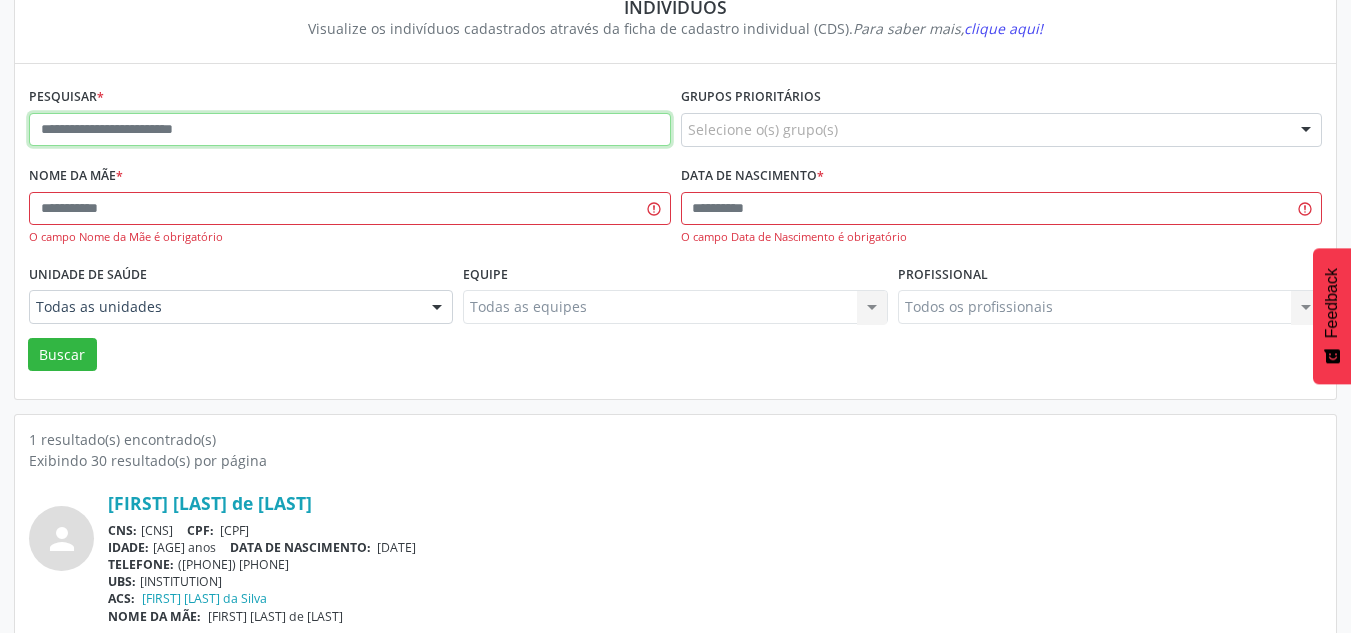 click at bounding box center [350, 130] 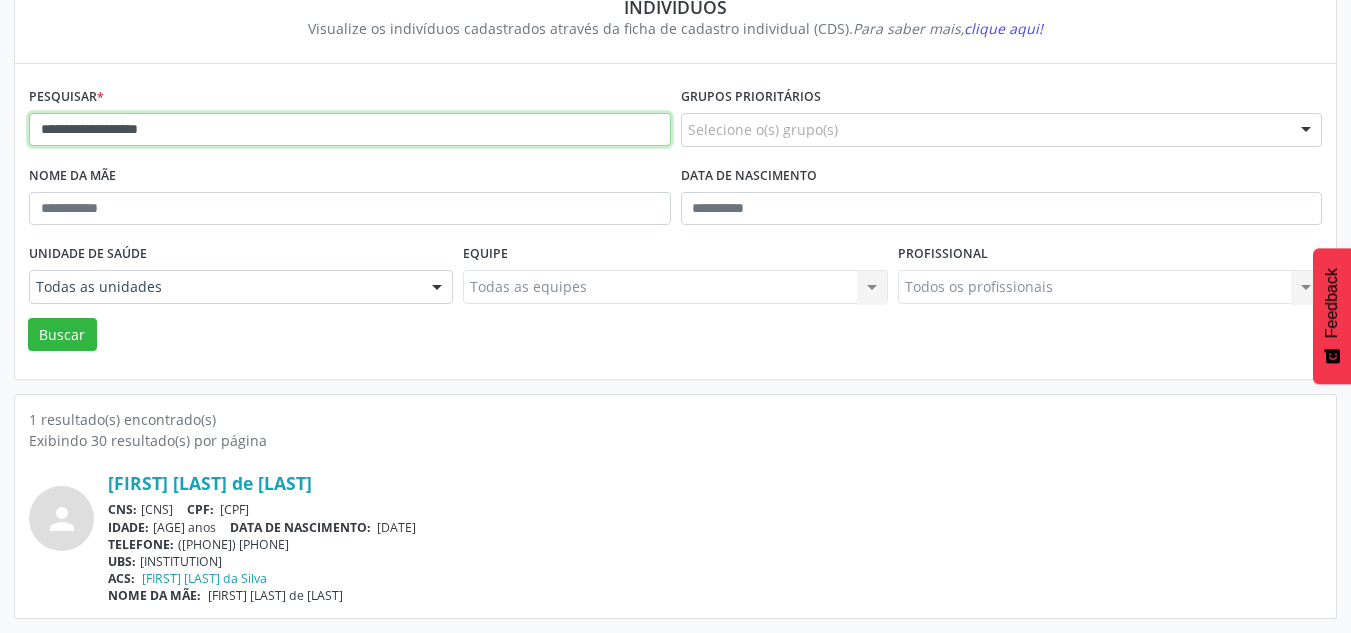 click on "Buscar" at bounding box center (62, 335) 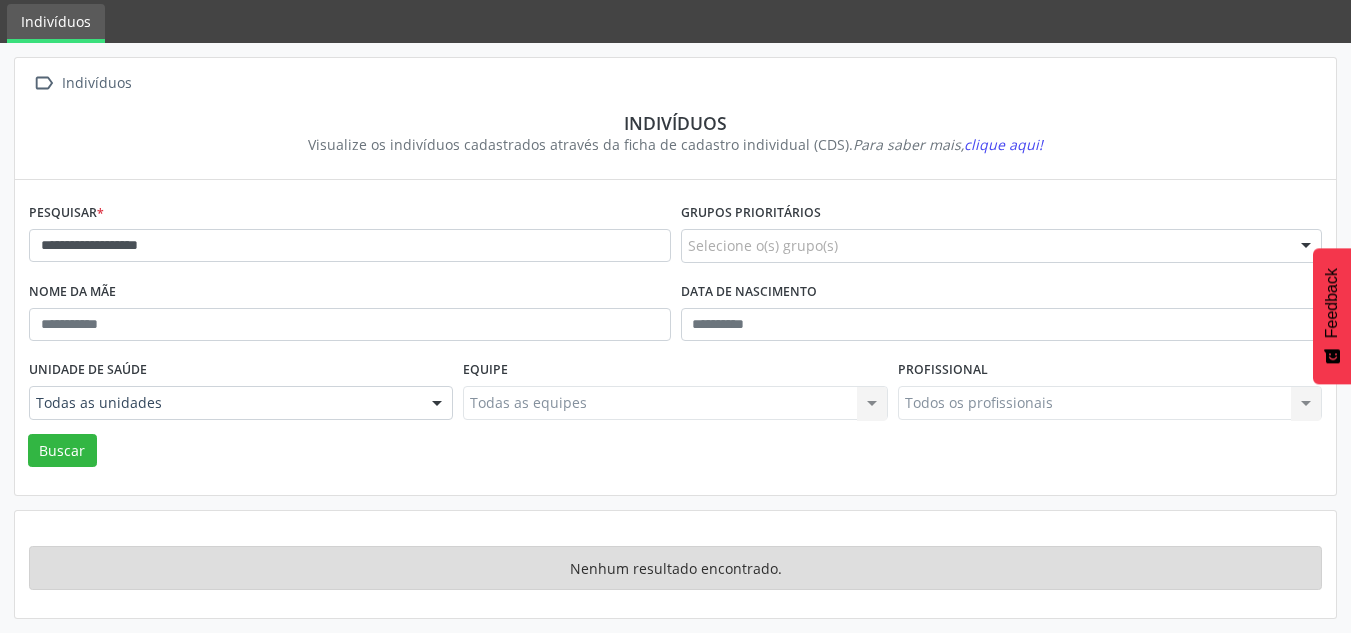 scroll, scrollTop: 67, scrollLeft: 0, axis: vertical 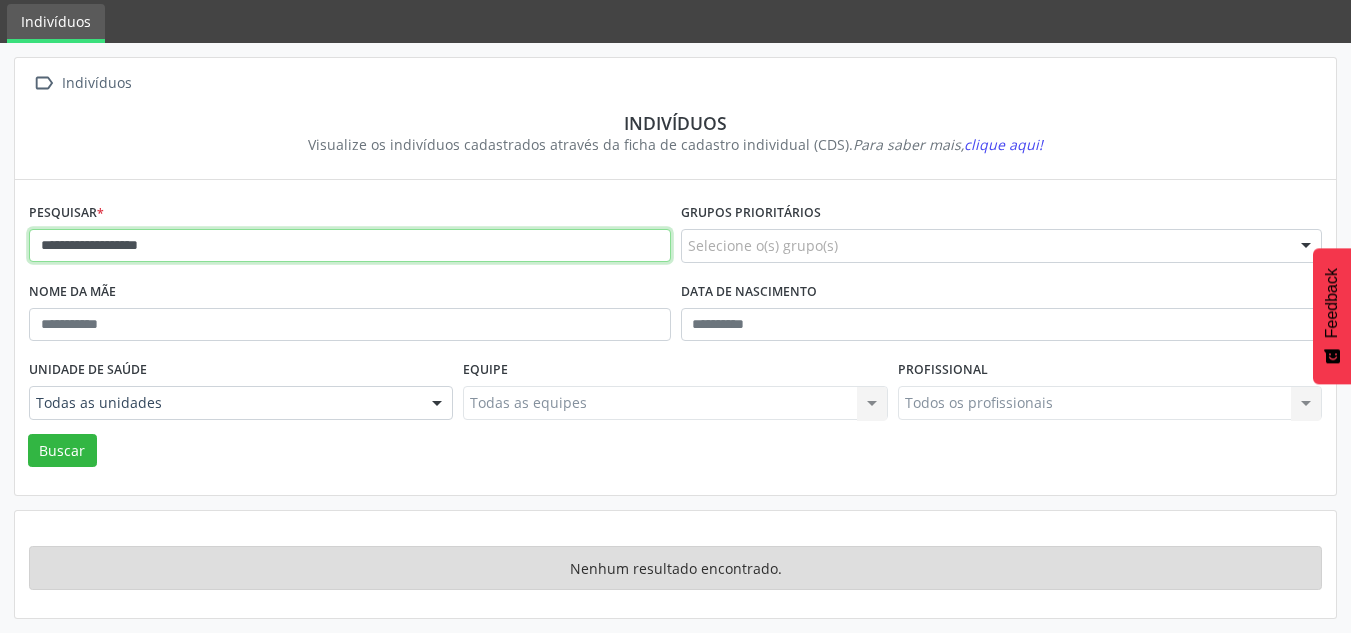 click on "**********" at bounding box center (350, 246) 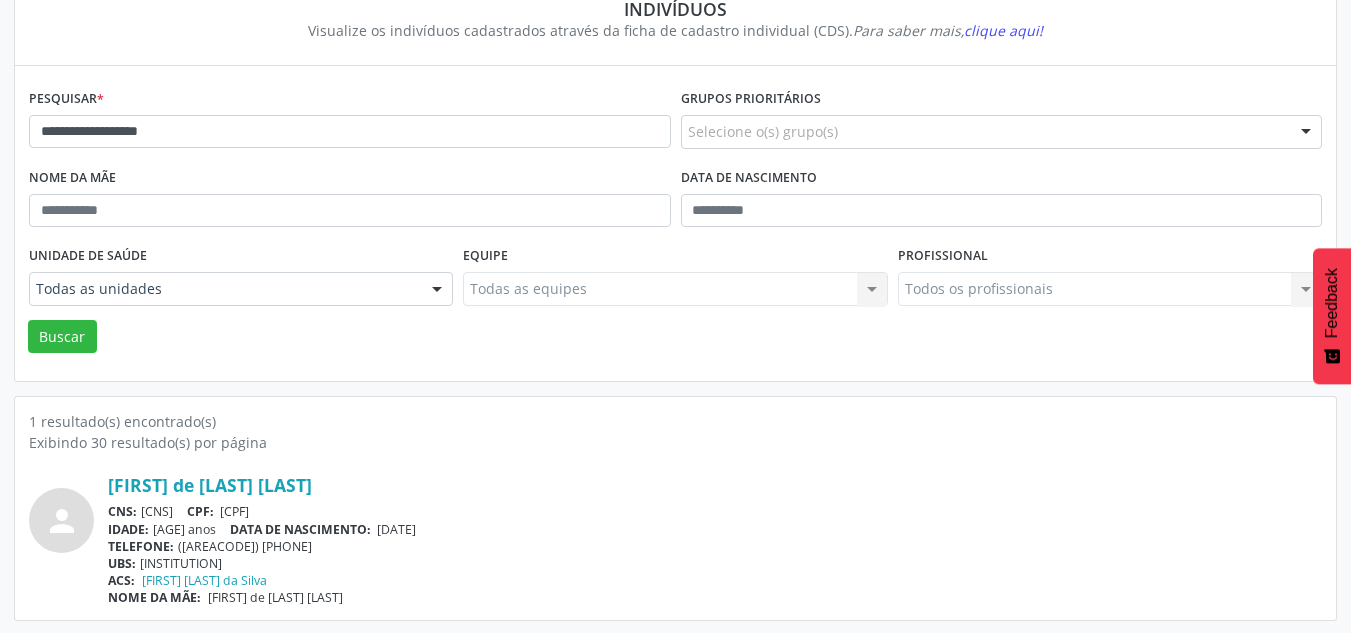 scroll, scrollTop: 183, scrollLeft: 0, axis: vertical 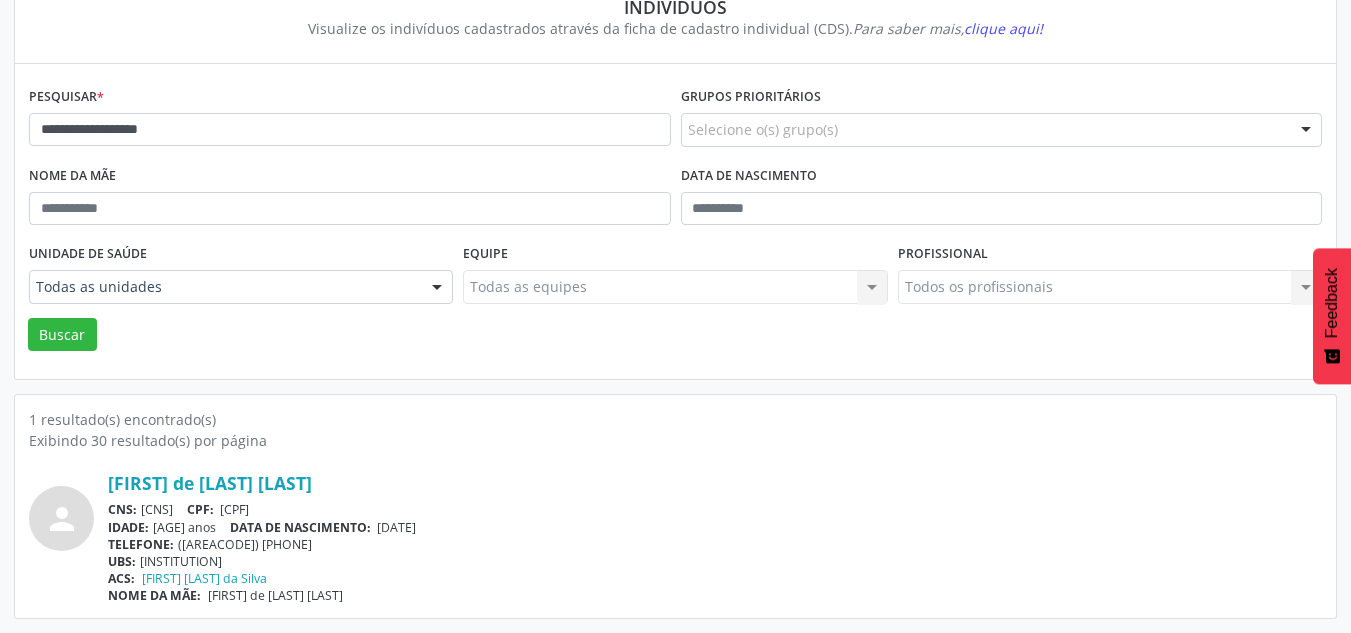 drag, startPoint x: 452, startPoint y: 528, endPoint x: 361, endPoint y: 531, distance: 91.04944 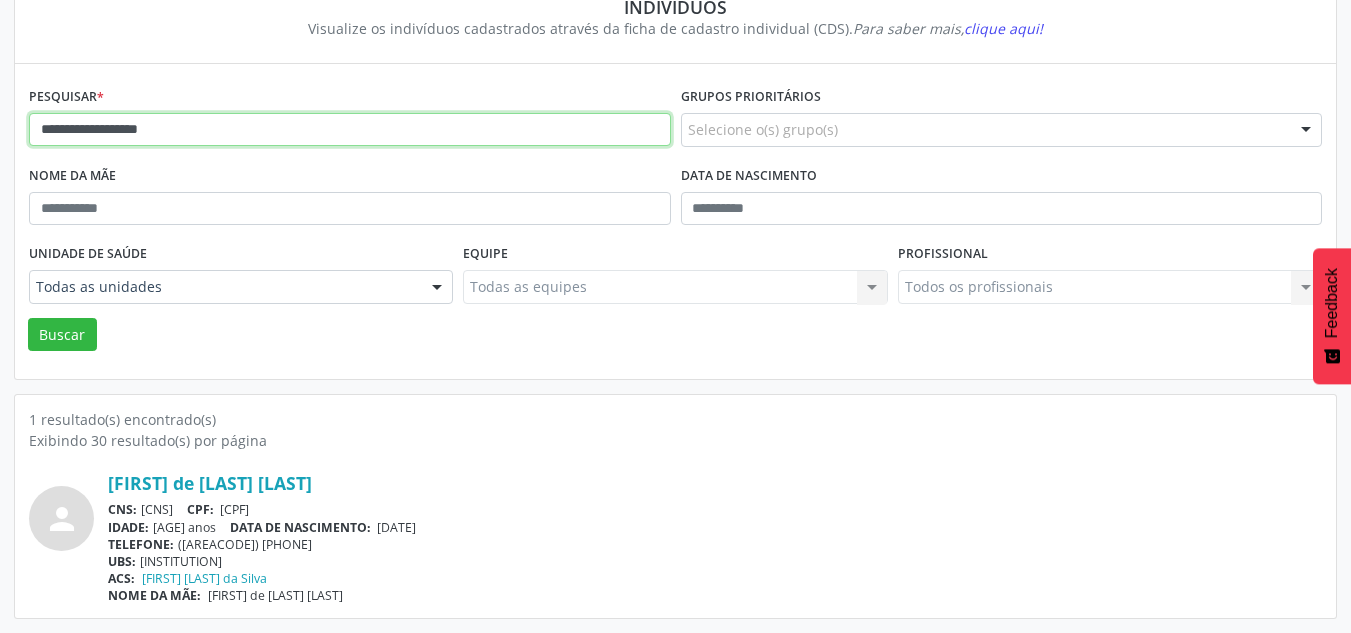 click on "**********" at bounding box center [350, 130] 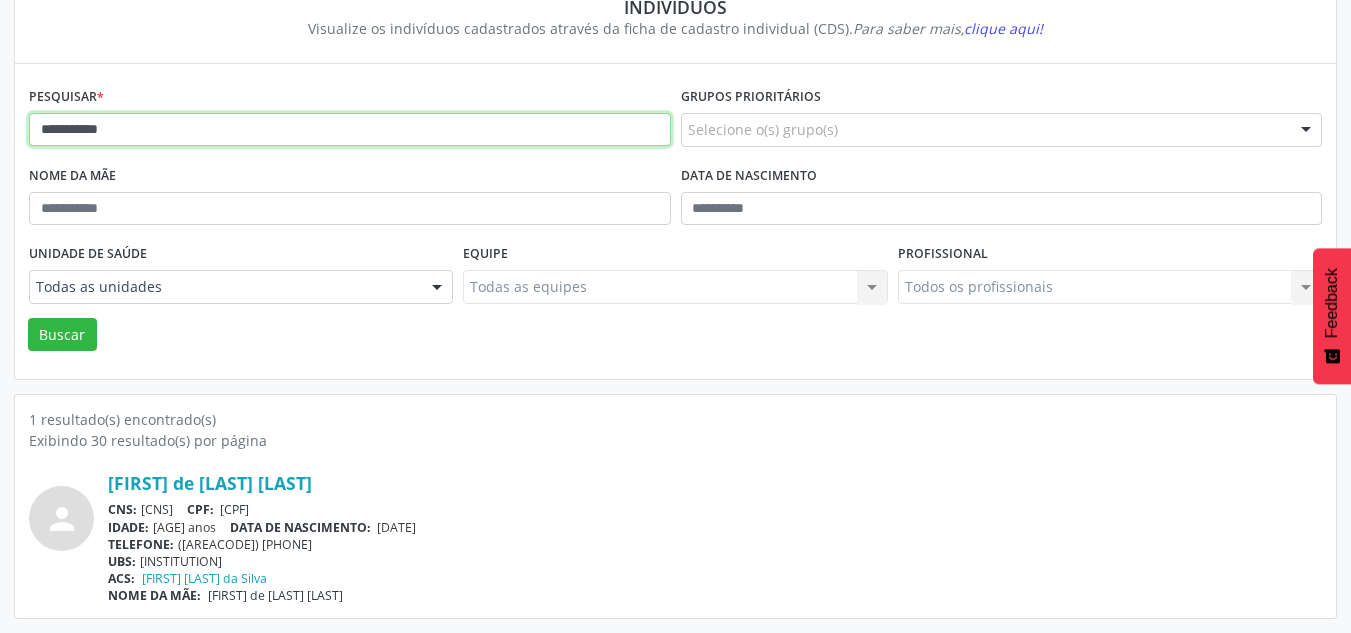 click on "Buscar" at bounding box center [62, 335] 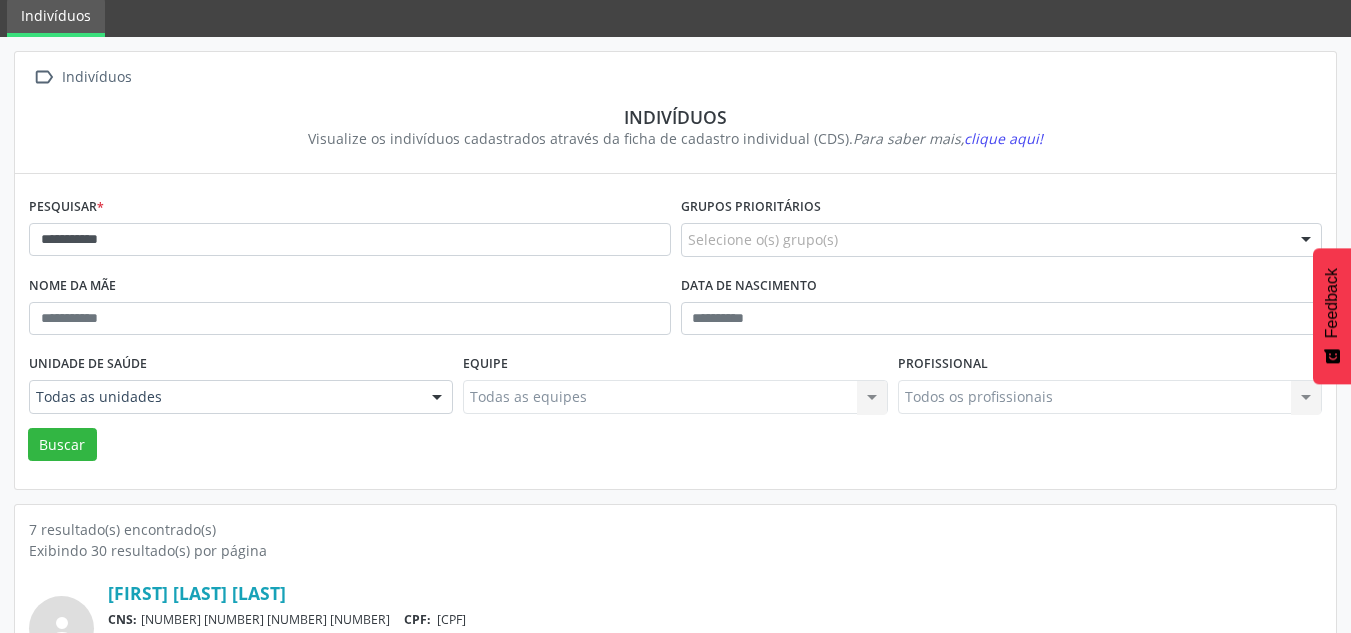 scroll, scrollTop: 183, scrollLeft: 0, axis: vertical 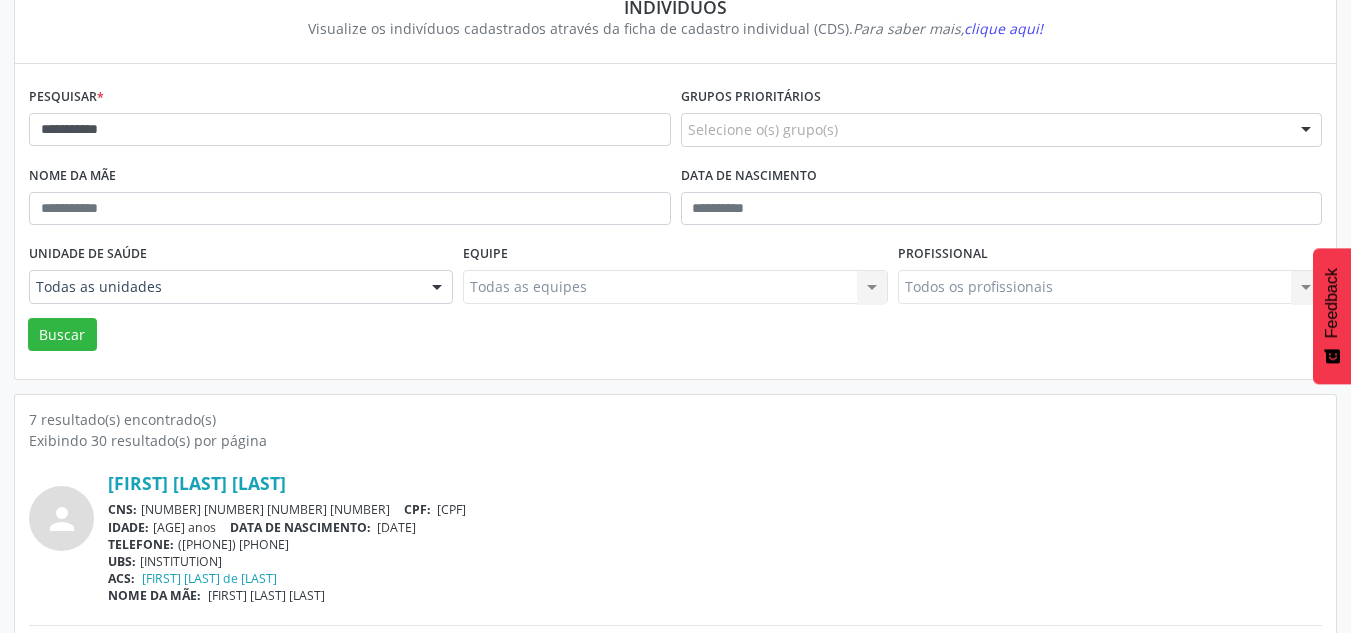 drag, startPoint x: 461, startPoint y: 531, endPoint x: 389, endPoint y: 531, distance: 72 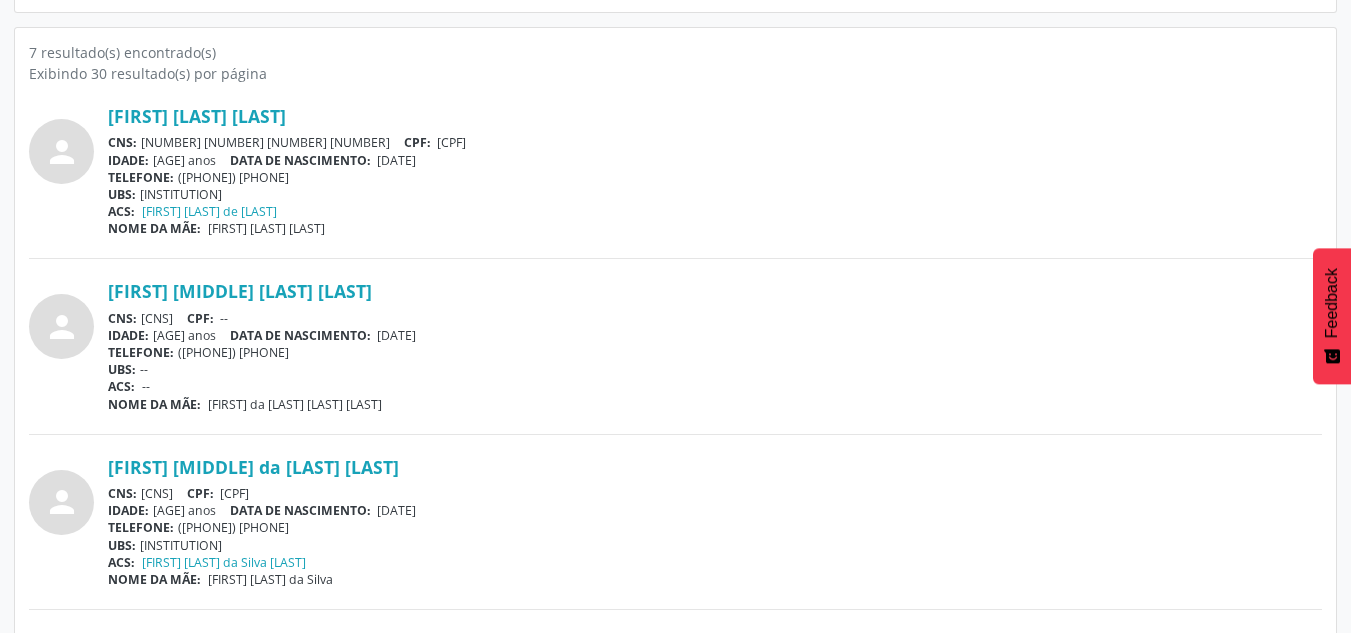 scroll, scrollTop: 583, scrollLeft: 0, axis: vertical 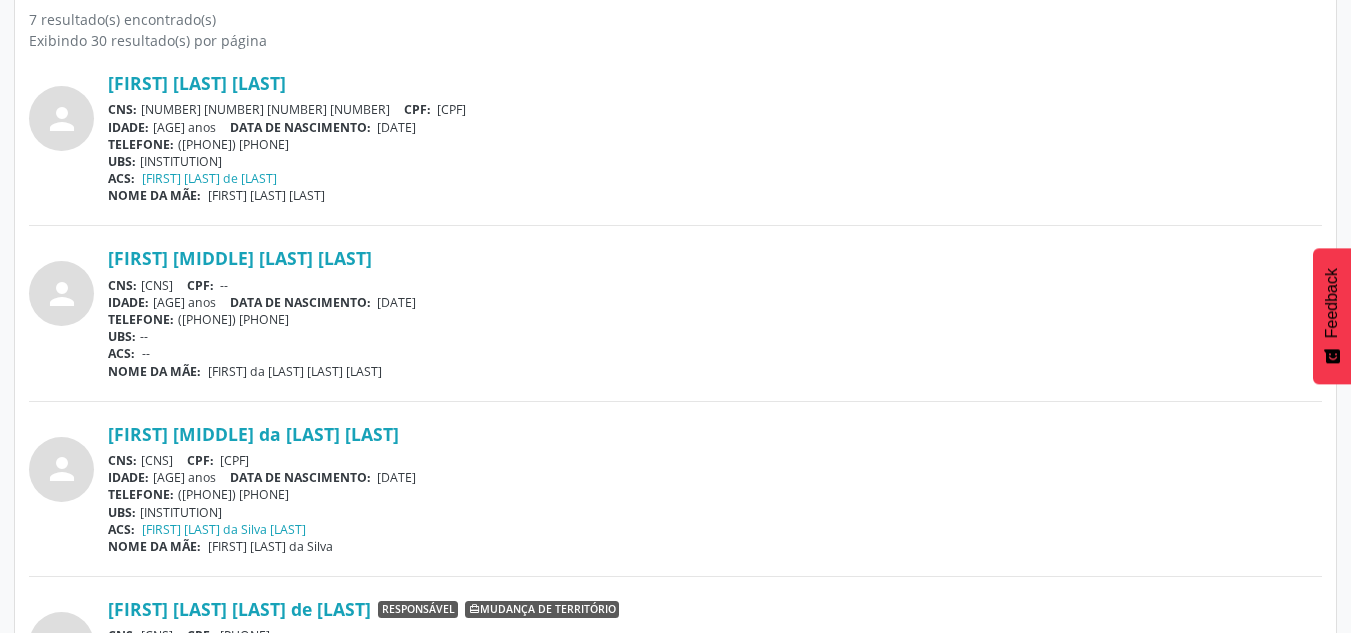 drag, startPoint x: 456, startPoint y: 476, endPoint x: 361, endPoint y: 483, distance: 95.257545 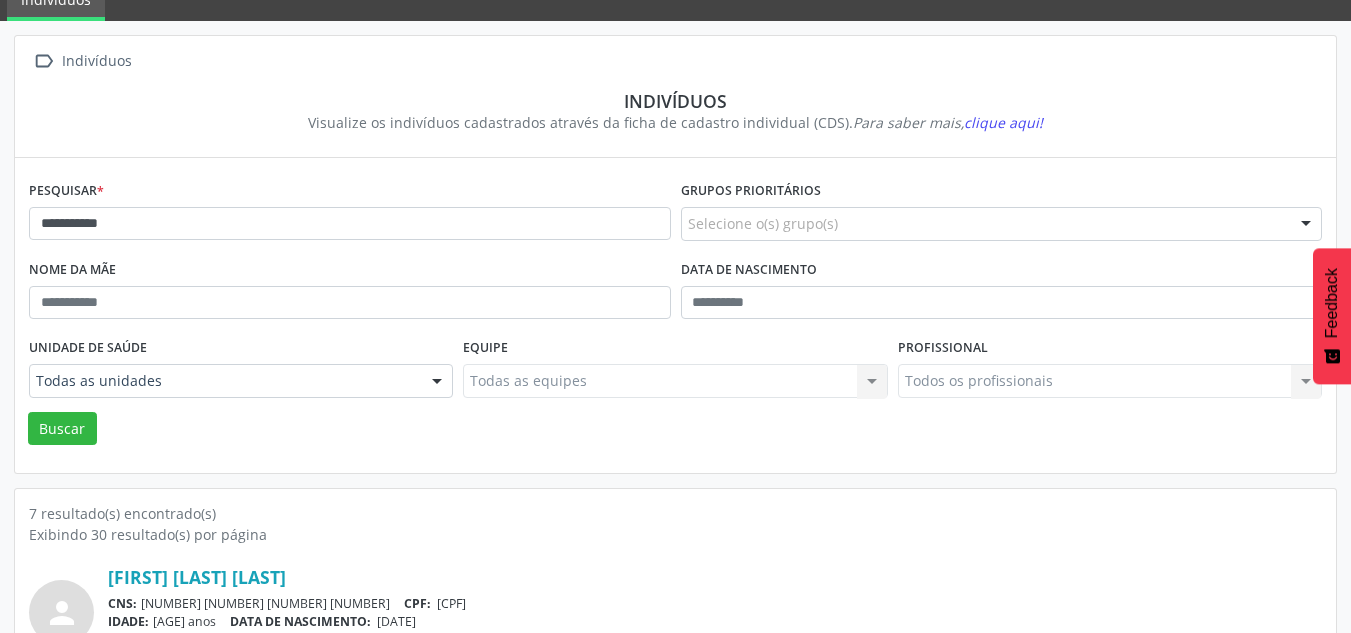 scroll, scrollTop: 83, scrollLeft: 0, axis: vertical 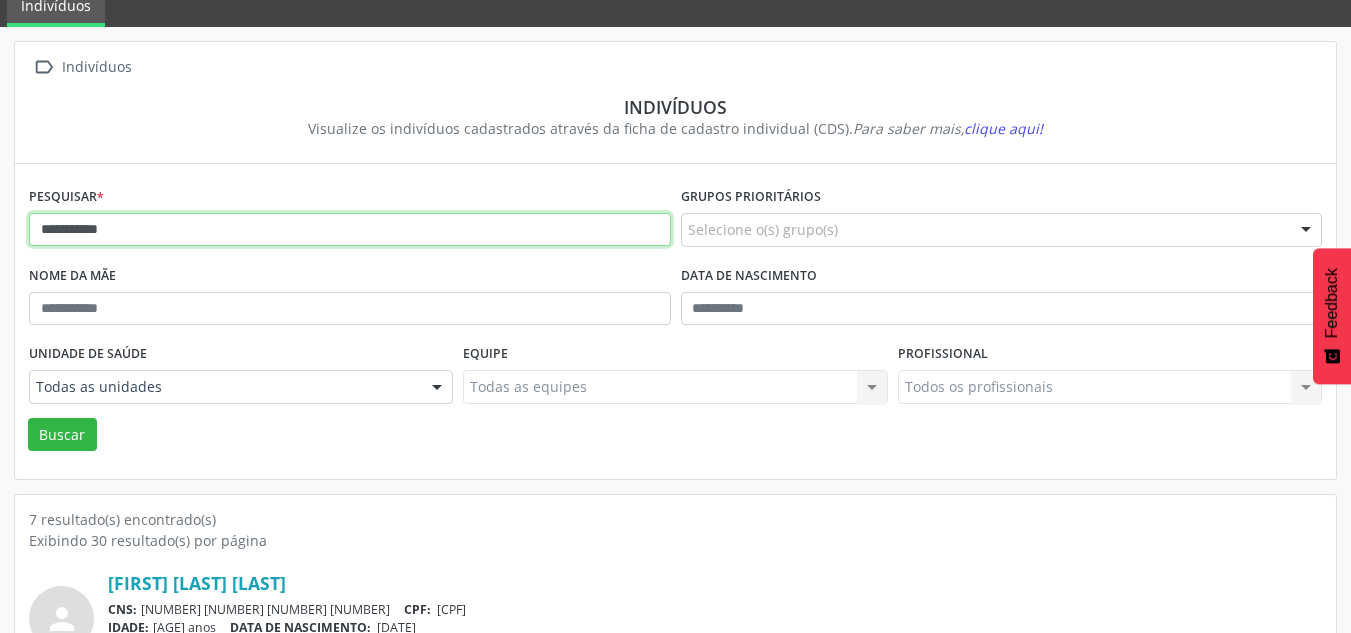 click on "**********" at bounding box center (350, 230) 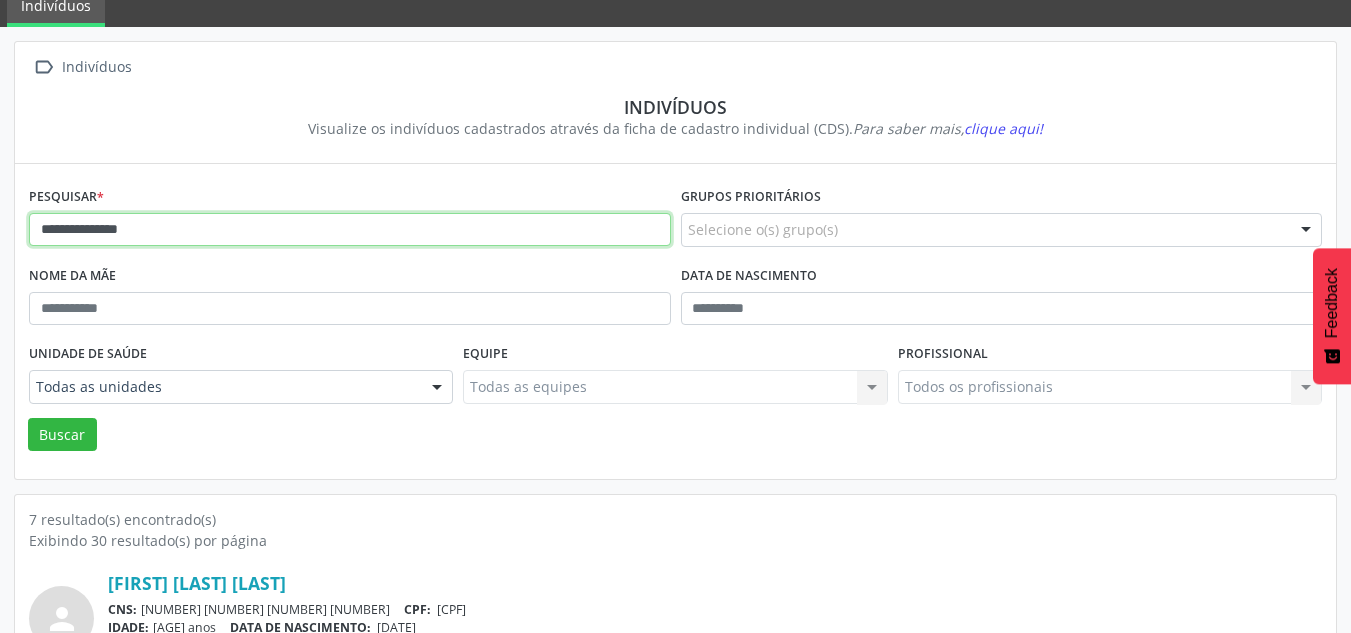 click on "Buscar" at bounding box center (62, 435) 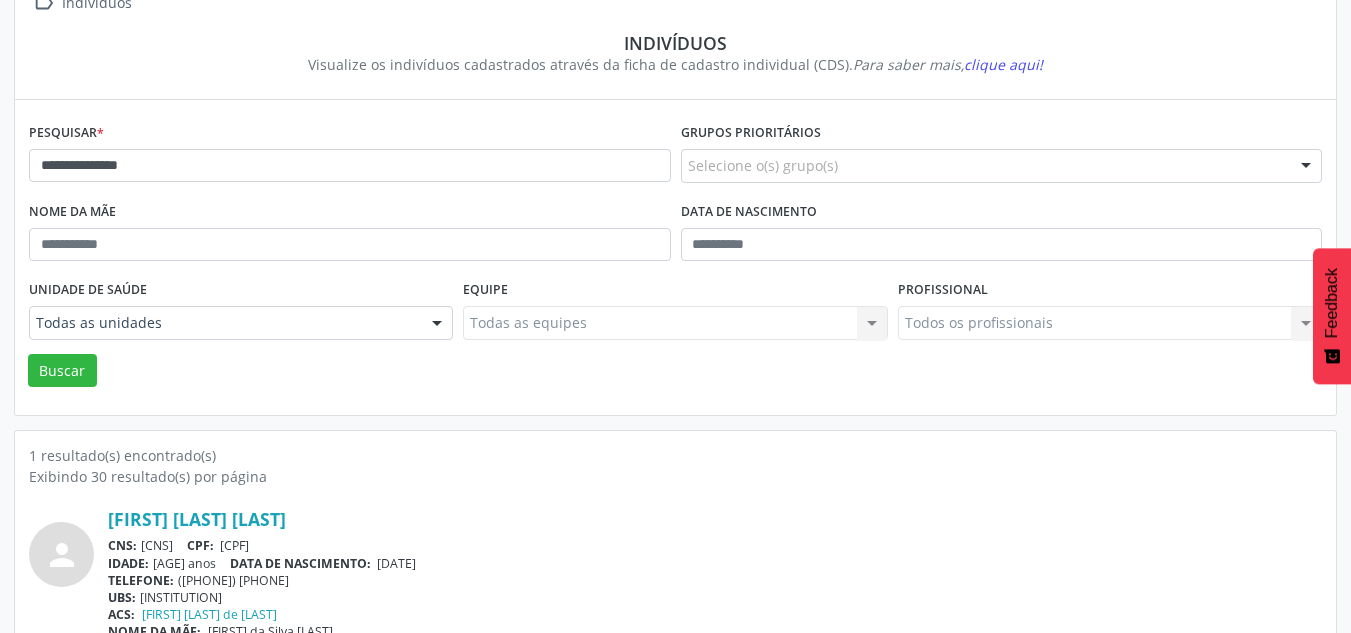 scroll, scrollTop: 183, scrollLeft: 0, axis: vertical 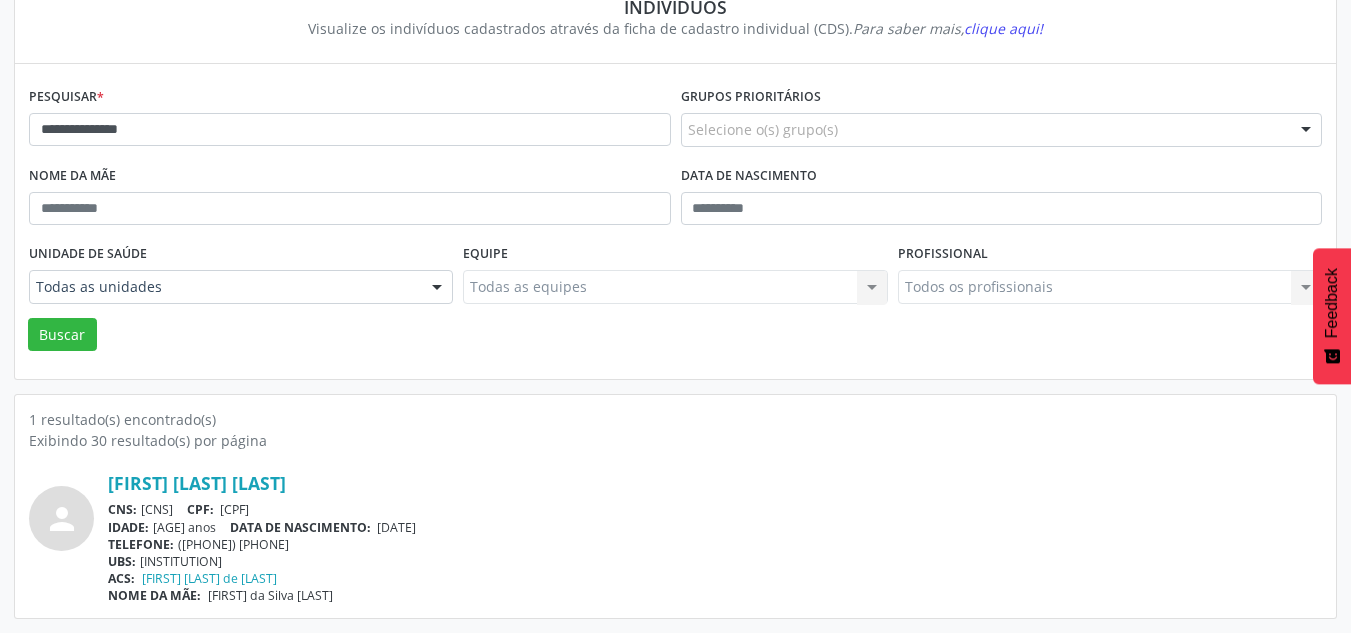 drag, startPoint x: 451, startPoint y: 529, endPoint x: 364, endPoint y: 529, distance: 87 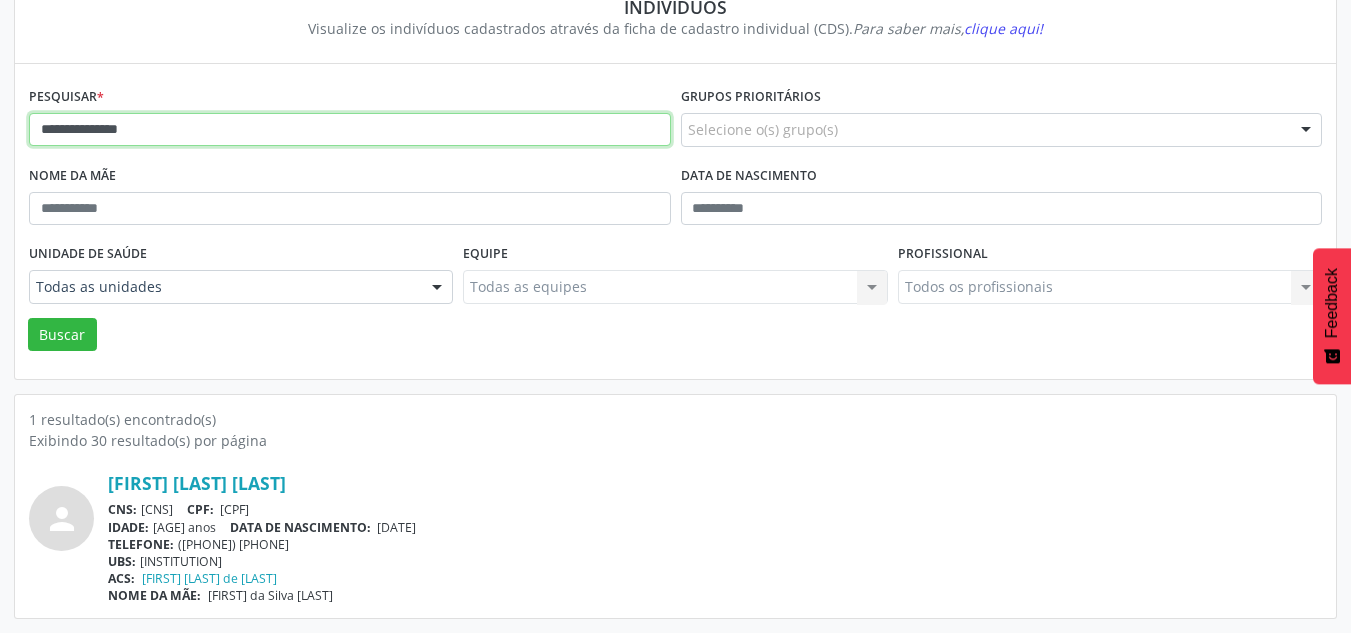 click on "**********" at bounding box center [350, 130] 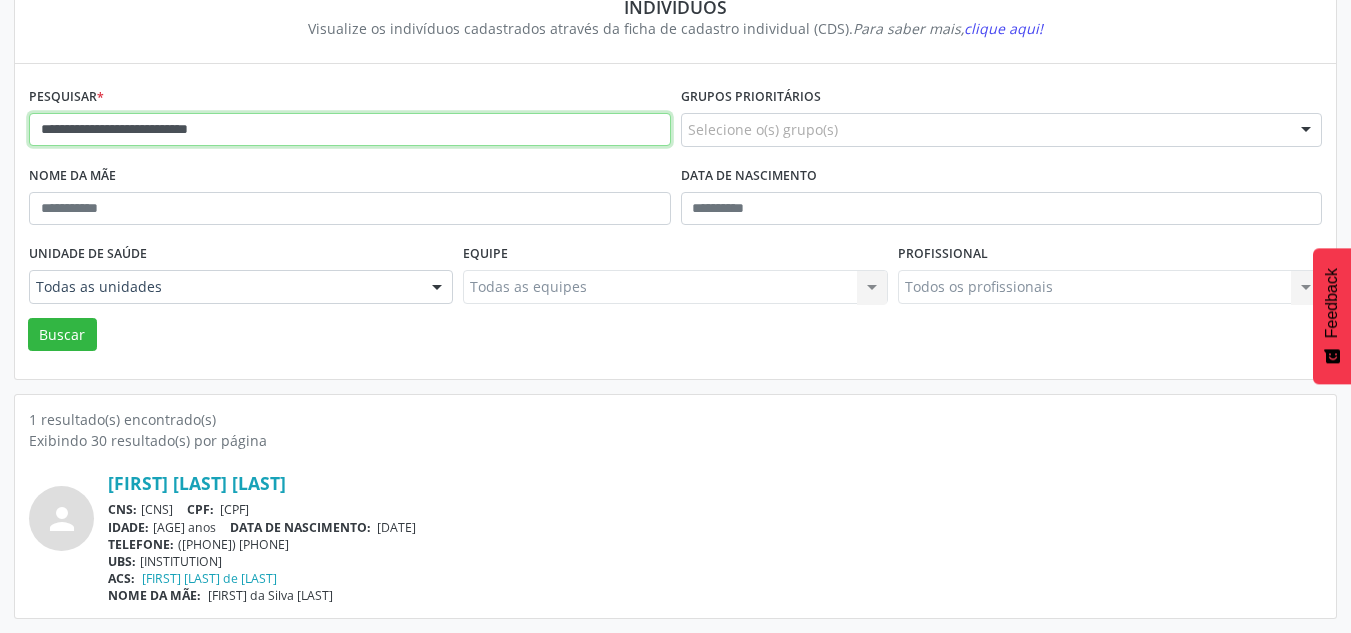 click on "Buscar" at bounding box center (62, 335) 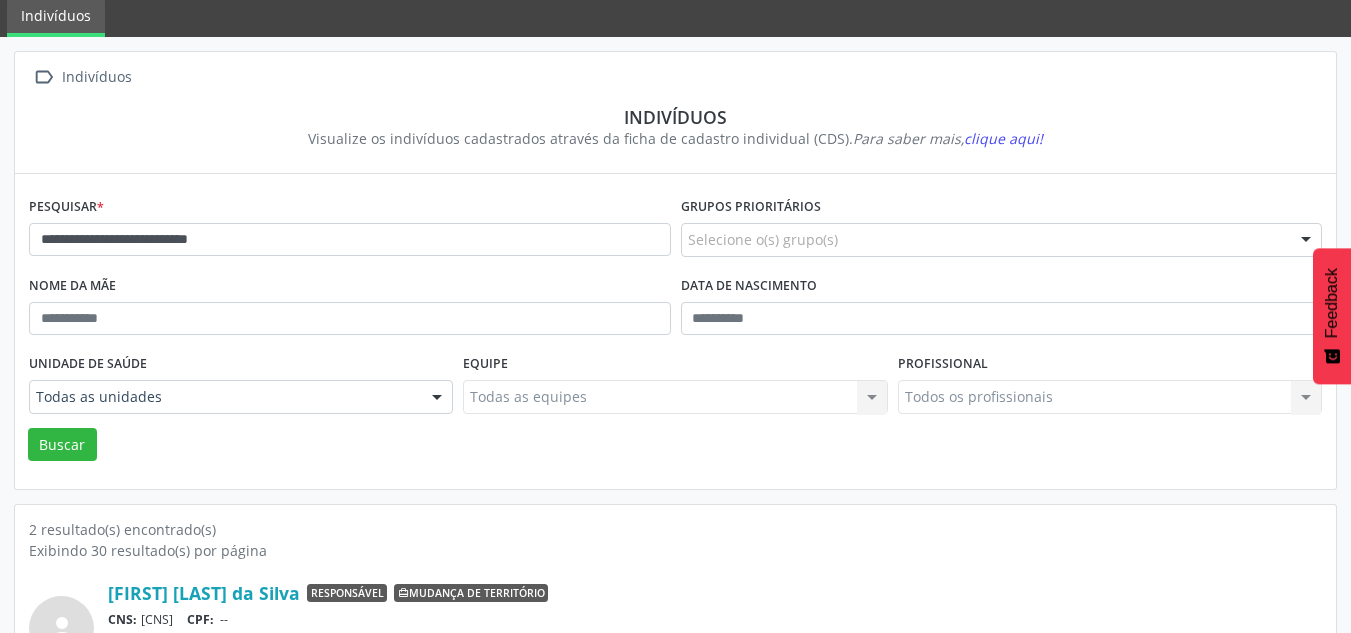scroll, scrollTop: 183, scrollLeft: 0, axis: vertical 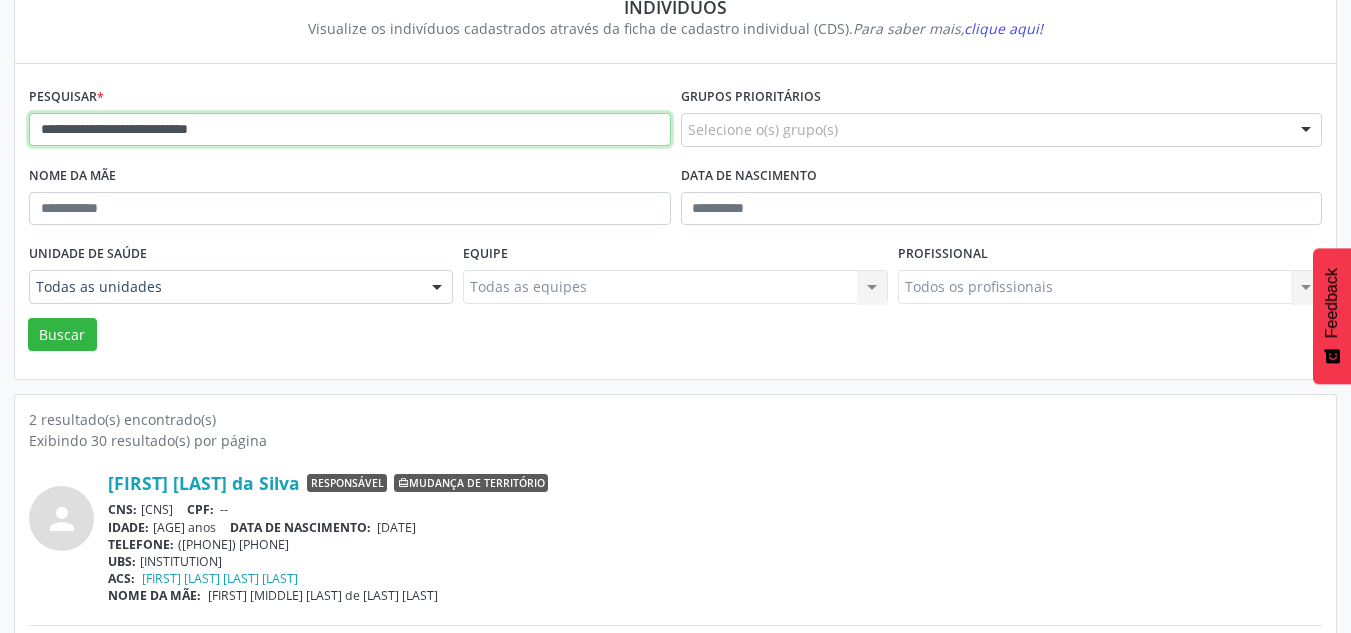 click on "**********" at bounding box center (350, 130) 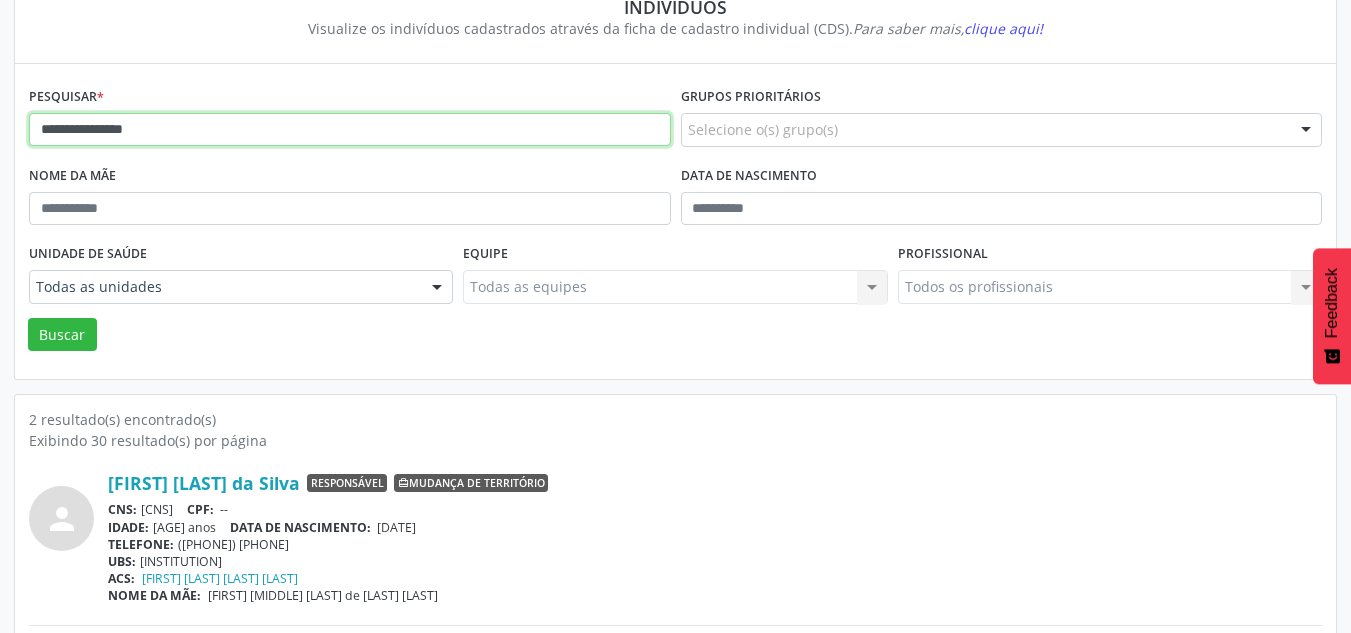 click on "Buscar" at bounding box center [62, 335] 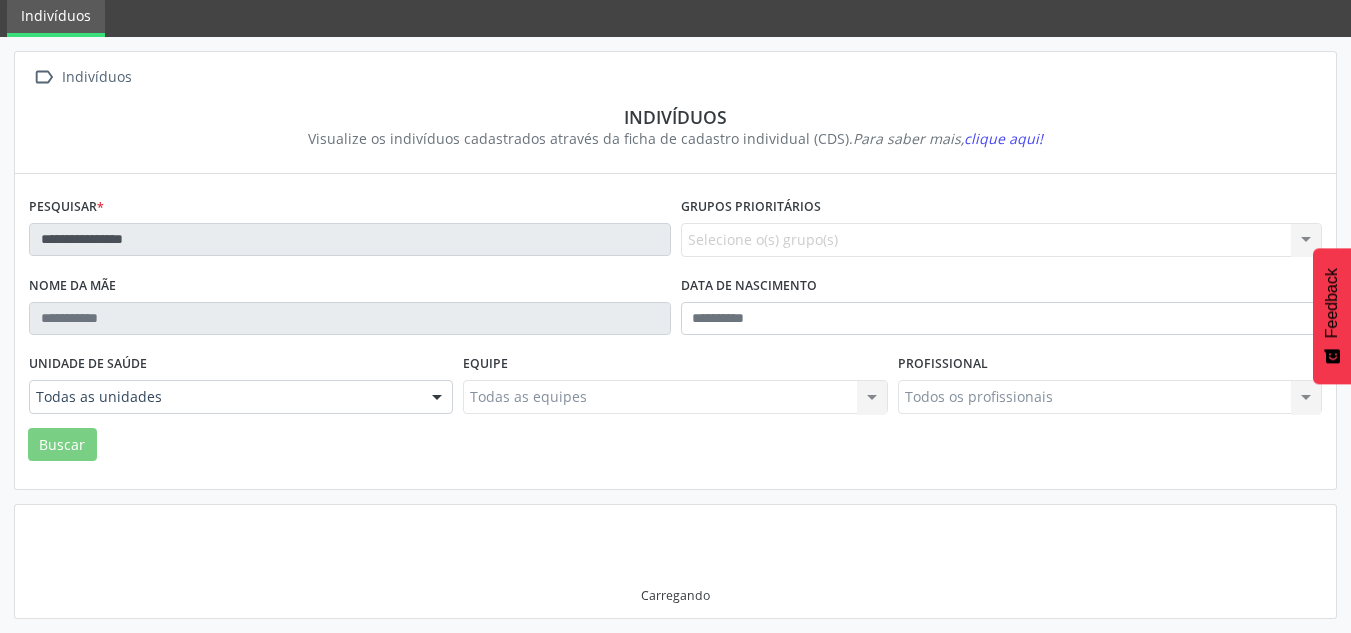 scroll, scrollTop: 183, scrollLeft: 0, axis: vertical 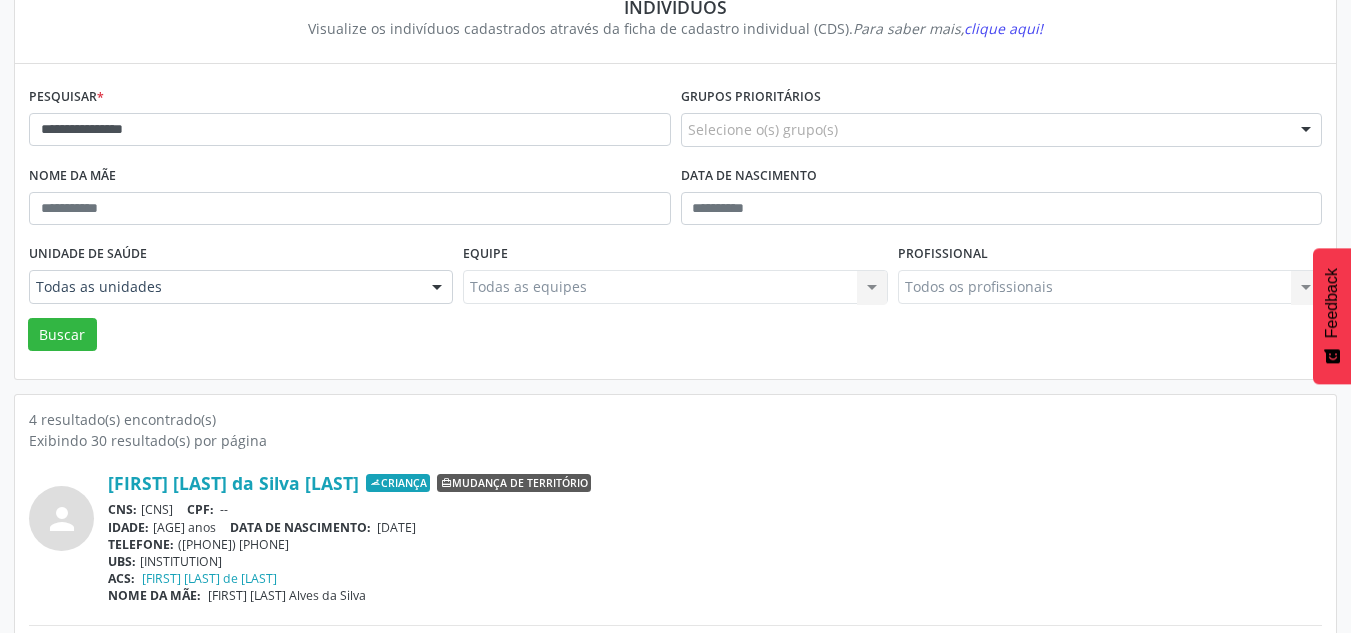 drag, startPoint x: 365, startPoint y: 528, endPoint x: 416, endPoint y: 528, distance: 51 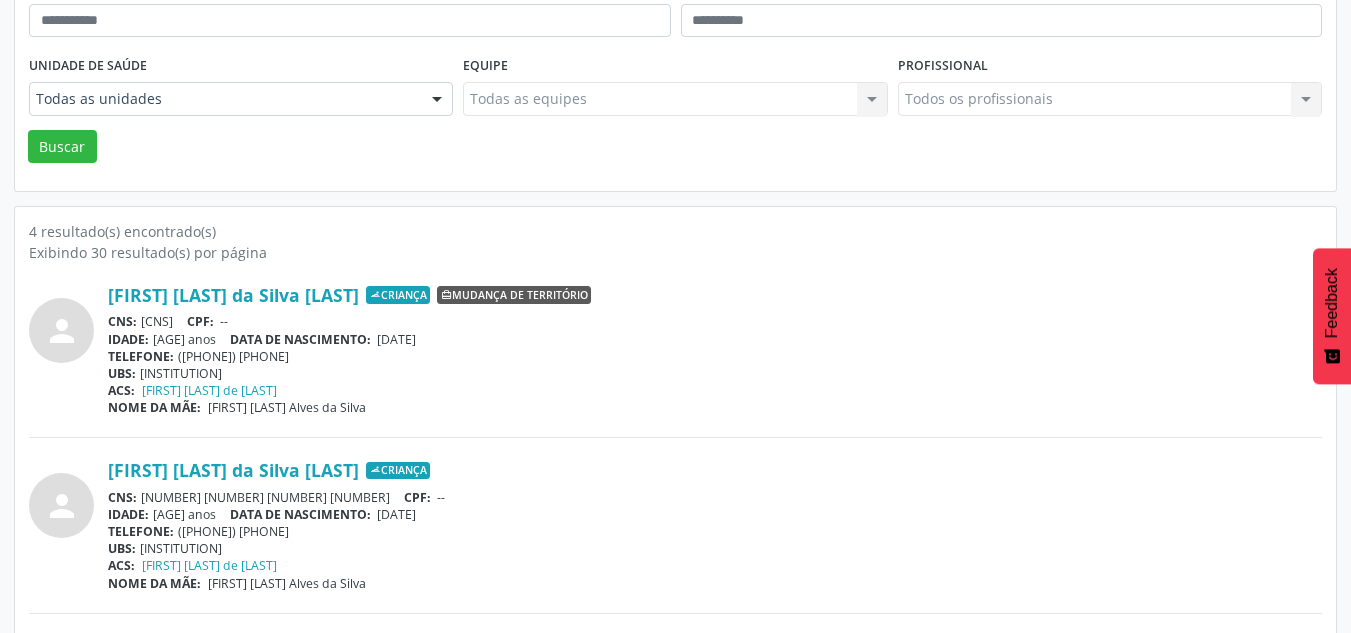 scroll, scrollTop: 583, scrollLeft: 0, axis: vertical 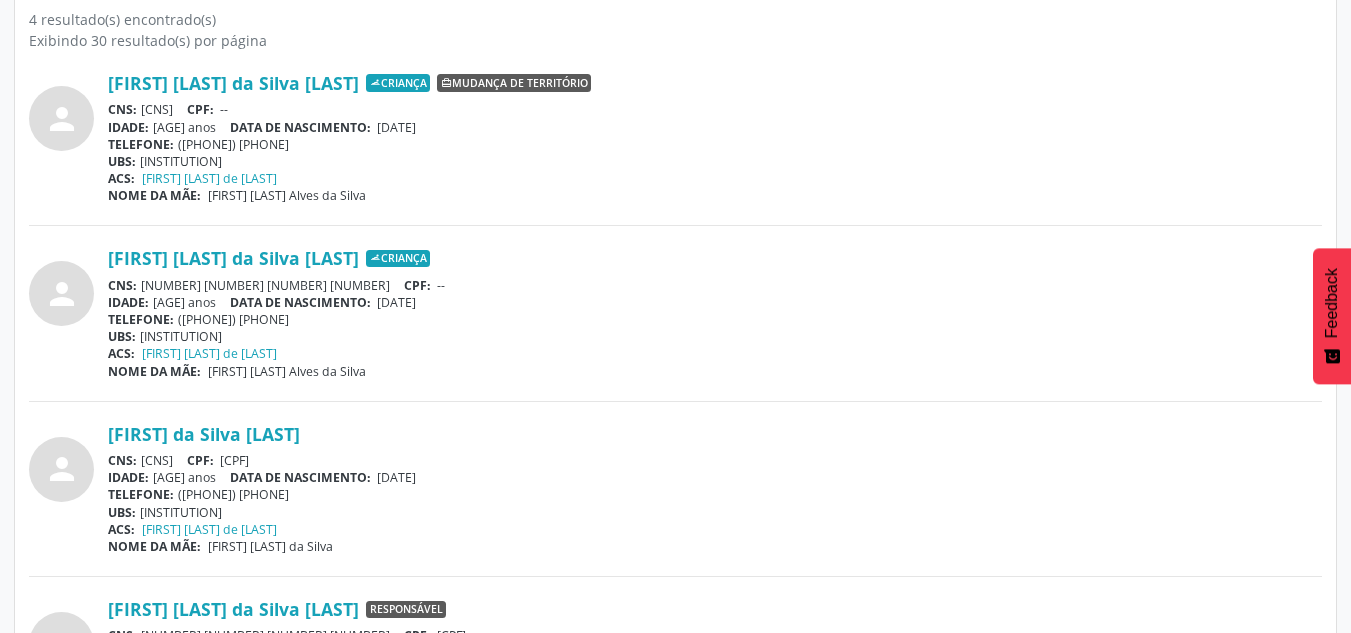 drag, startPoint x: 363, startPoint y: 472, endPoint x: 439, endPoint y: 482, distance: 76.655075 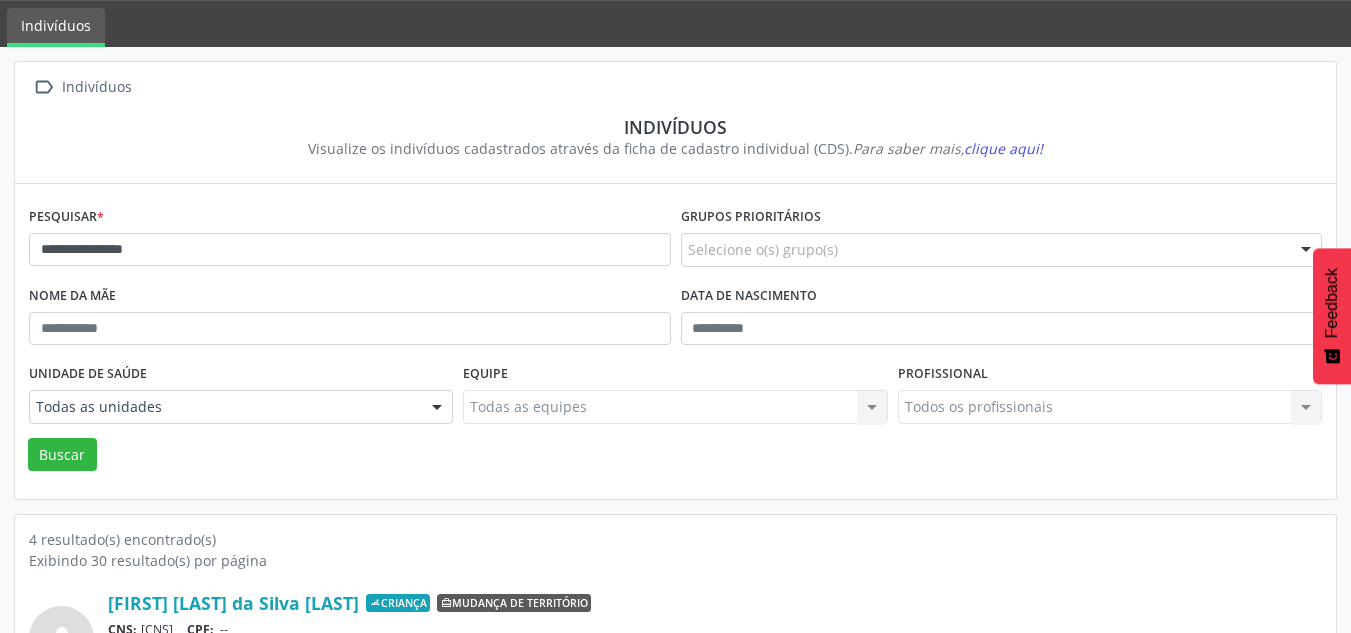scroll, scrollTop: 0, scrollLeft: 0, axis: both 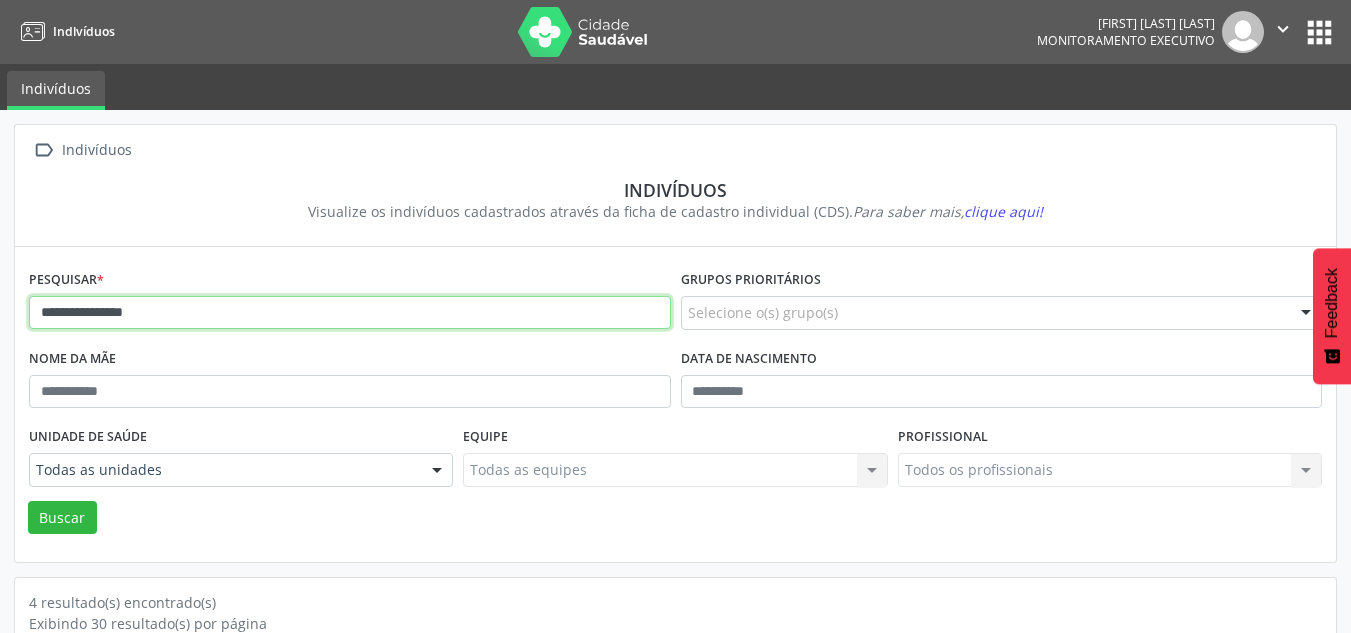 click on "**********" at bounding box center (350, 313) 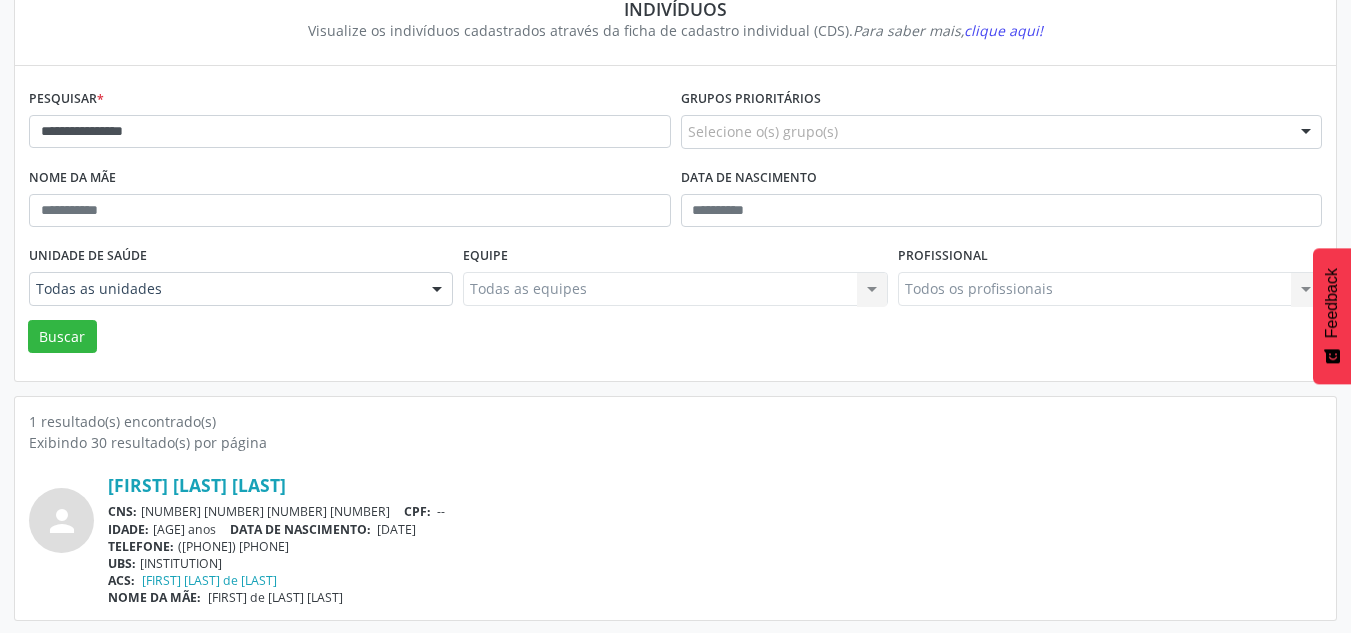 scroll, scrollTop: 183, scrollLeft: 0, axis: vertical 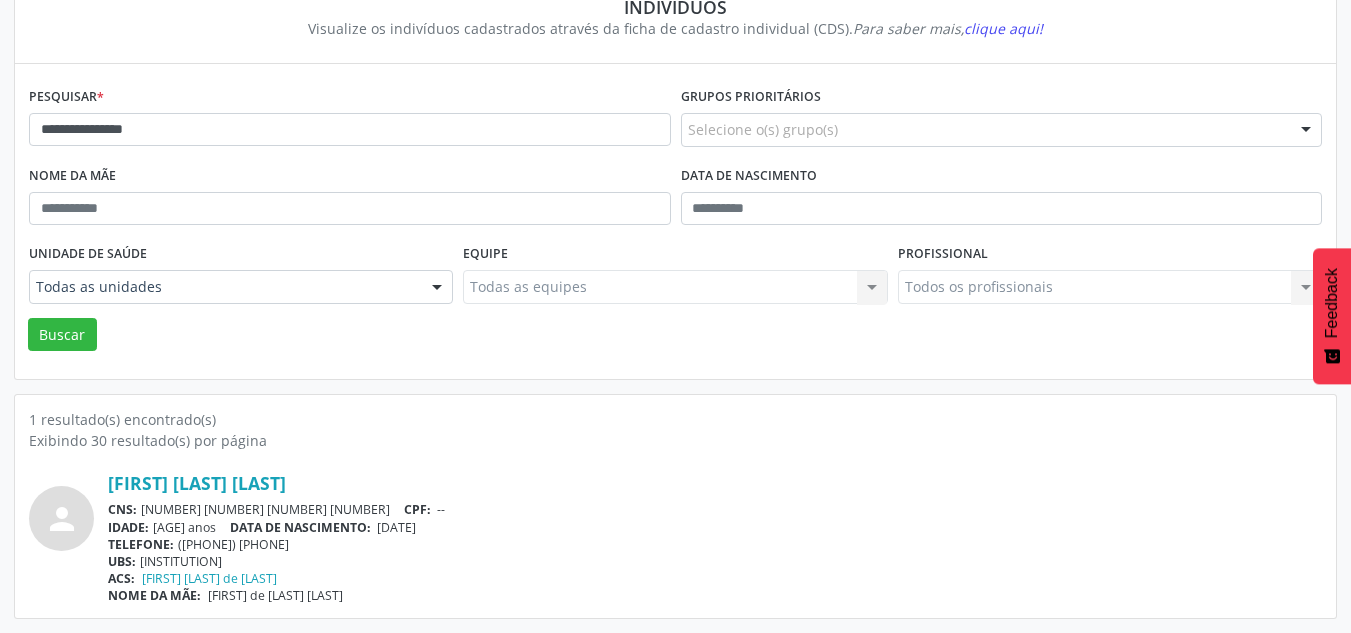 drag, startPoint x: 364, startPoint y: 526, endPoint x: 496, endPoint y: 526, distance: 132 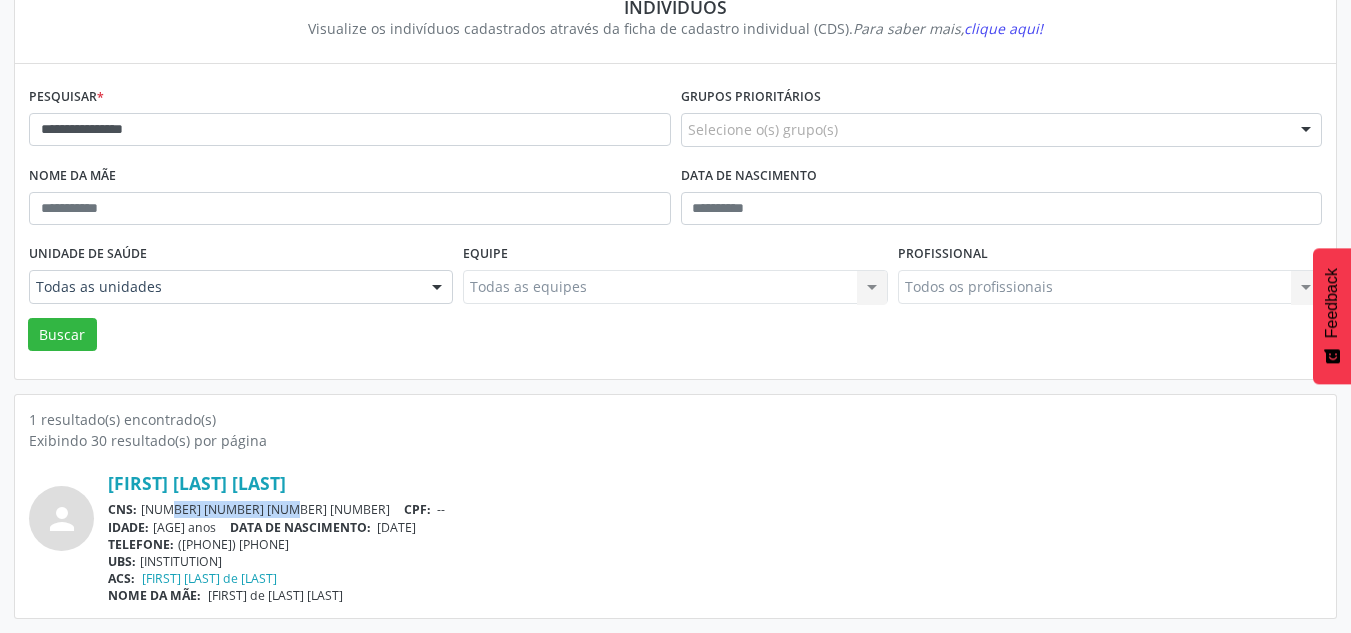 drag, startPoint x: 258, startPoint y: 510, endPoint x: 142, endPoint y: 510, distance: 116 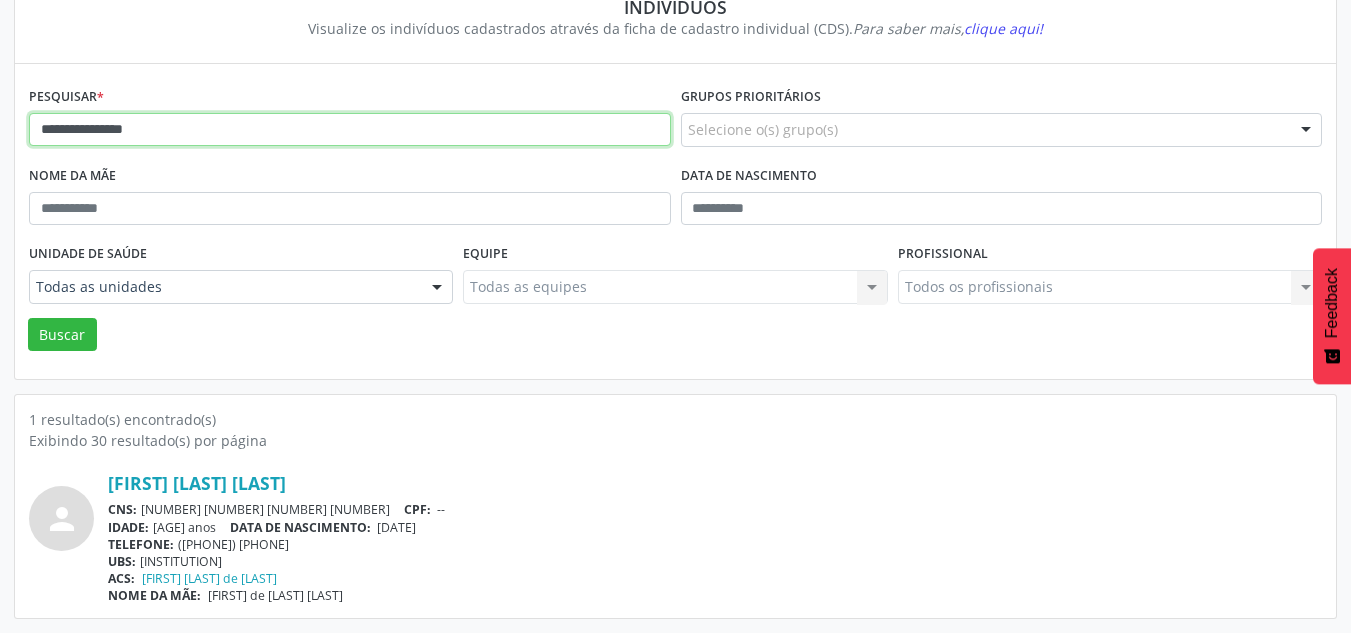 click on "**********" at bounding box center [350, 130] 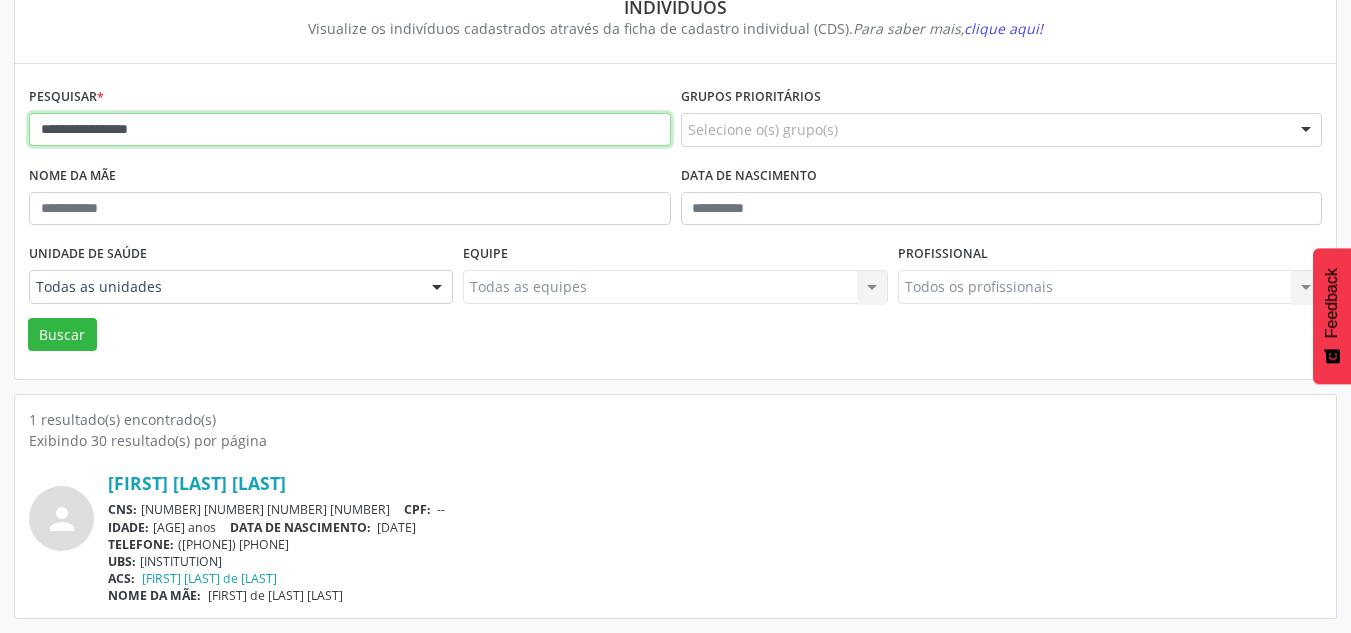 click on "Buscar" at bounding box center (62, 335) 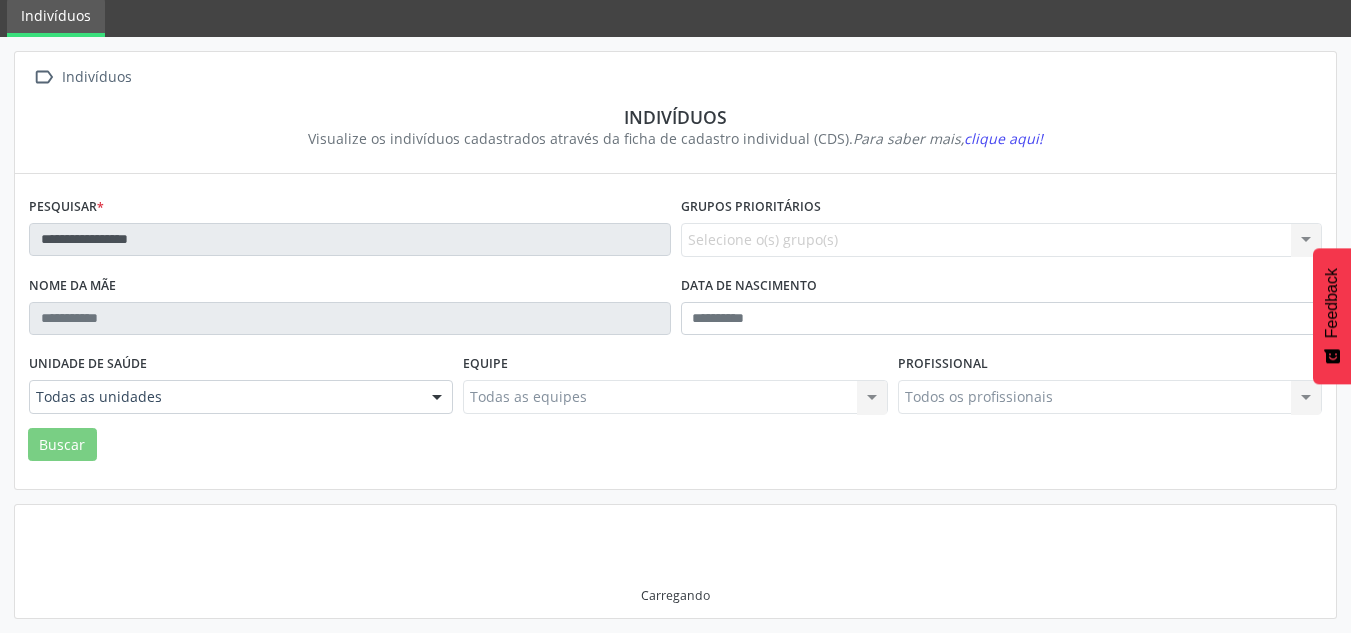 scroll, scrollTop: 183, scrollLeft: 0, axis: vertical 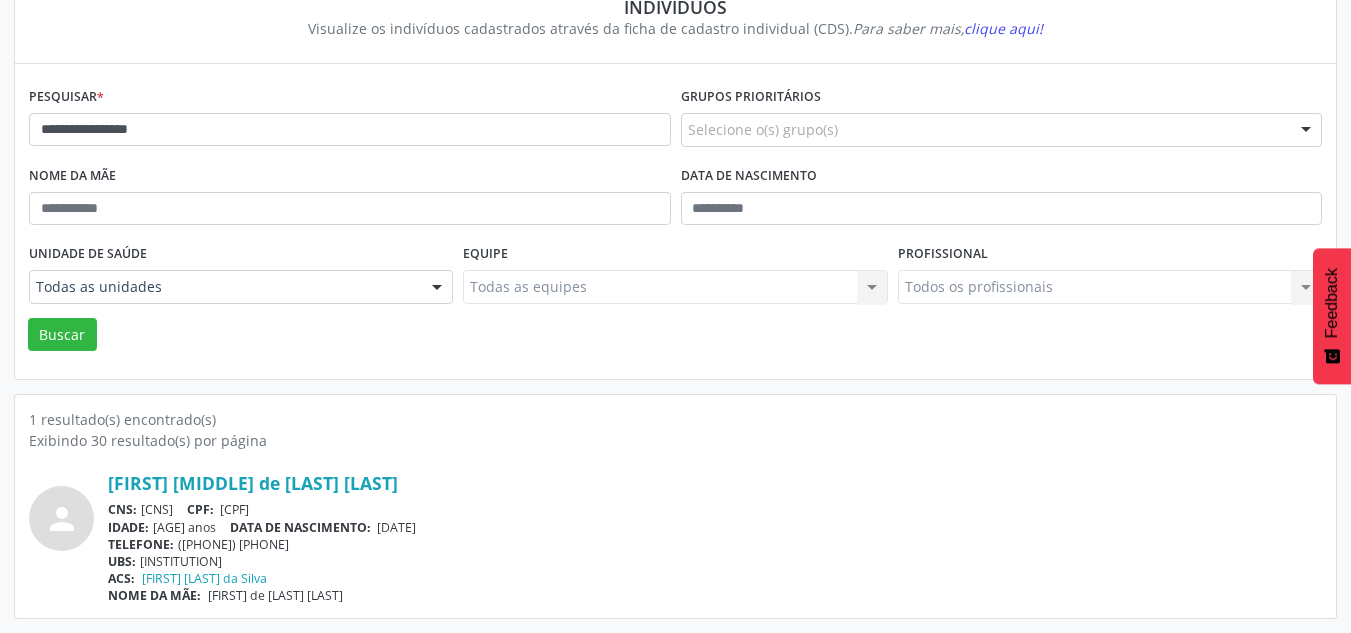 drag, startPoint x: 362, startPoint y: 523, endPoint x: 475, endPoint y: 536, distance: 113.74533 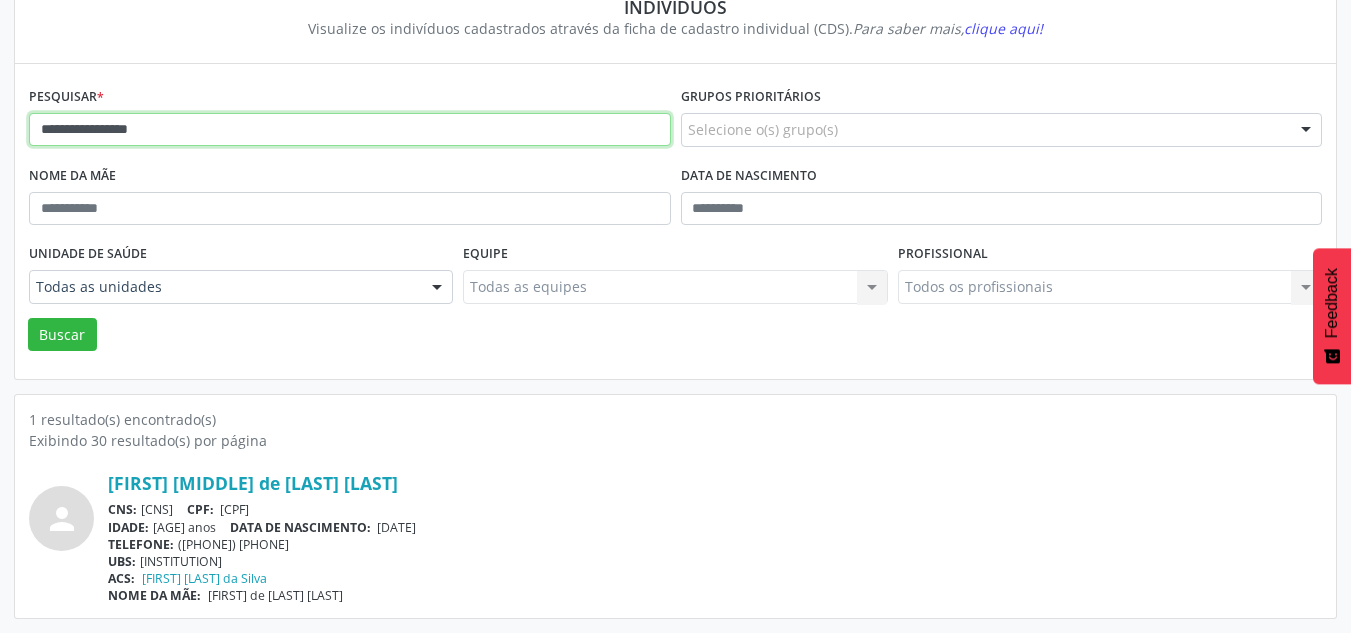 click on "**********" at bounding box center [350, 130] 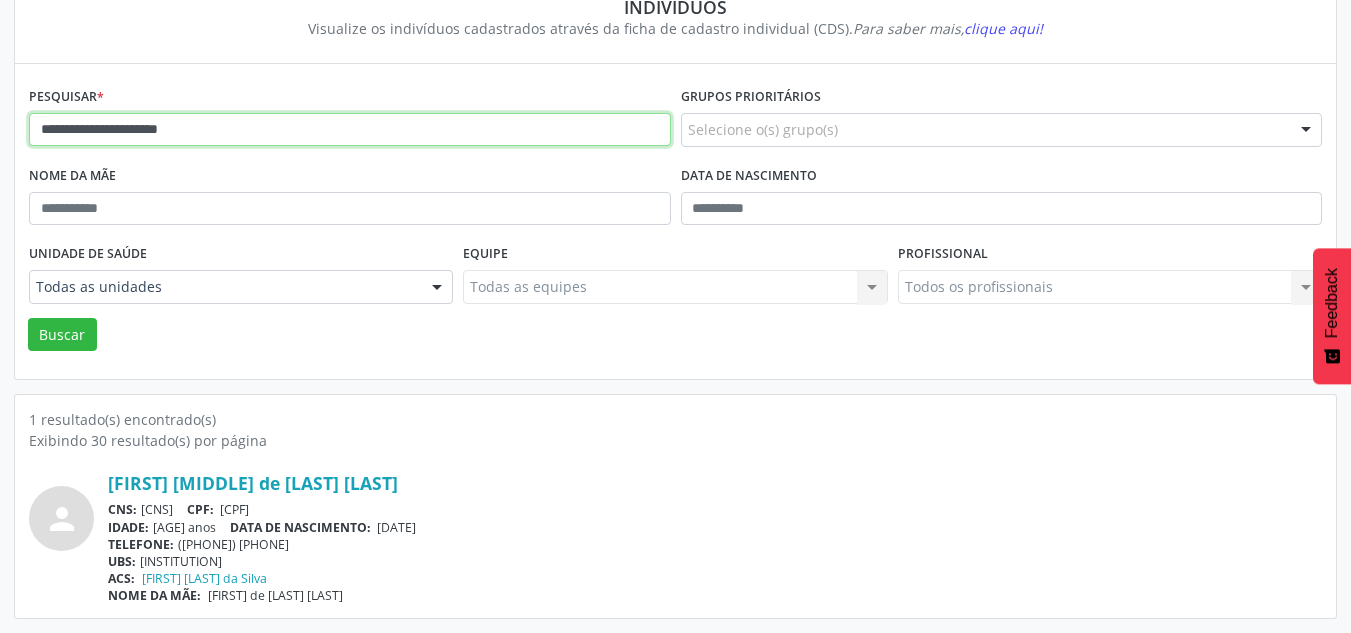 click on "Buscar" at bounding box center (62, 335) 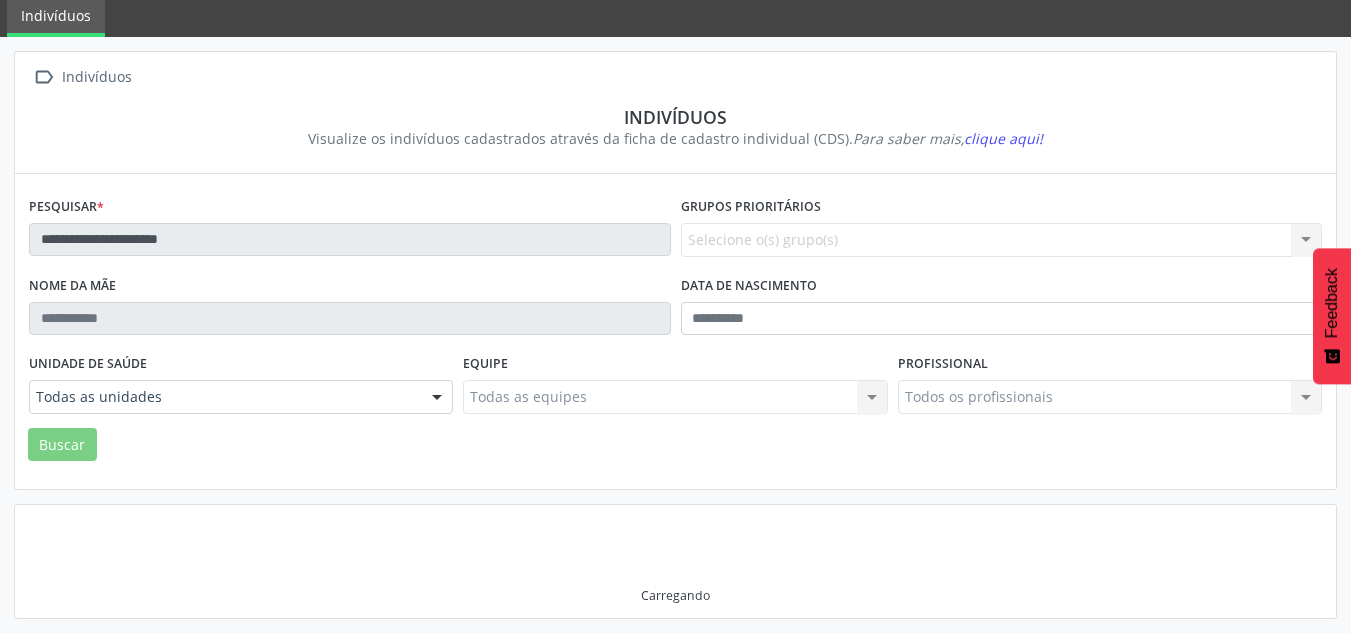 scroll, scrollTop: 183, scrollLeft: 0, axis: vertical 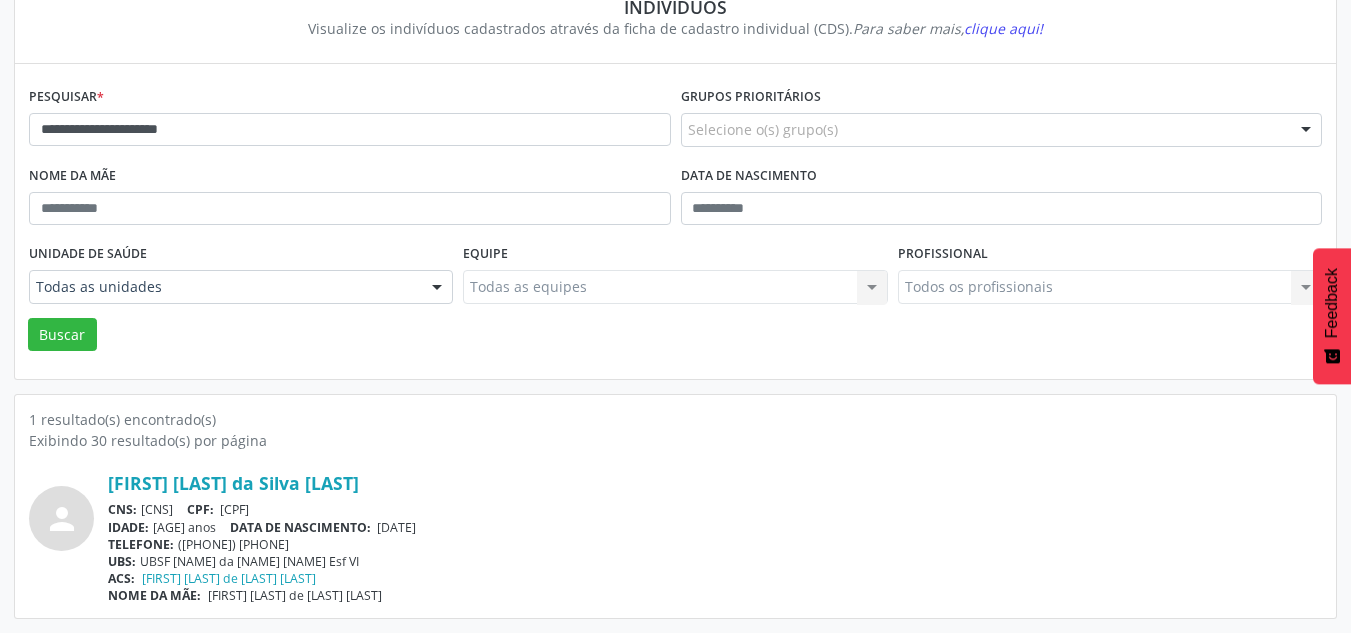 drag, startPoint x: 365, startPoint y: 533, endPoint x: 430, endPoint y: 533, distance: 65 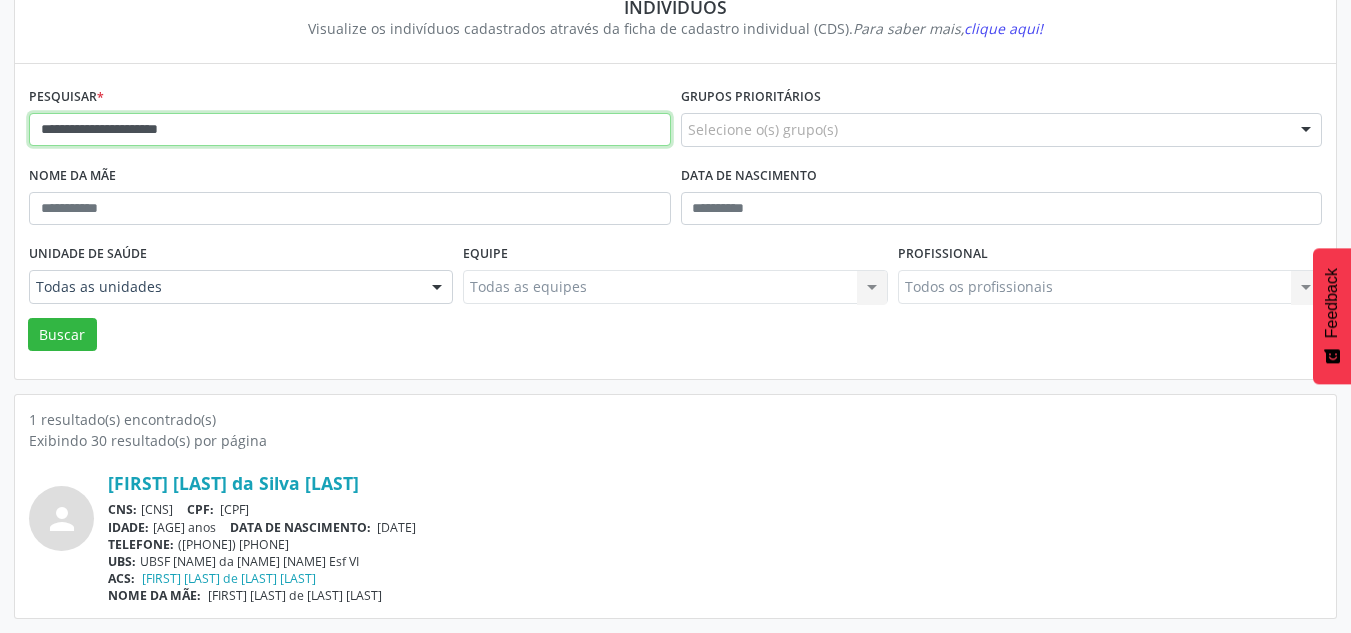 click on "**********" at bounding box center [350, 130] 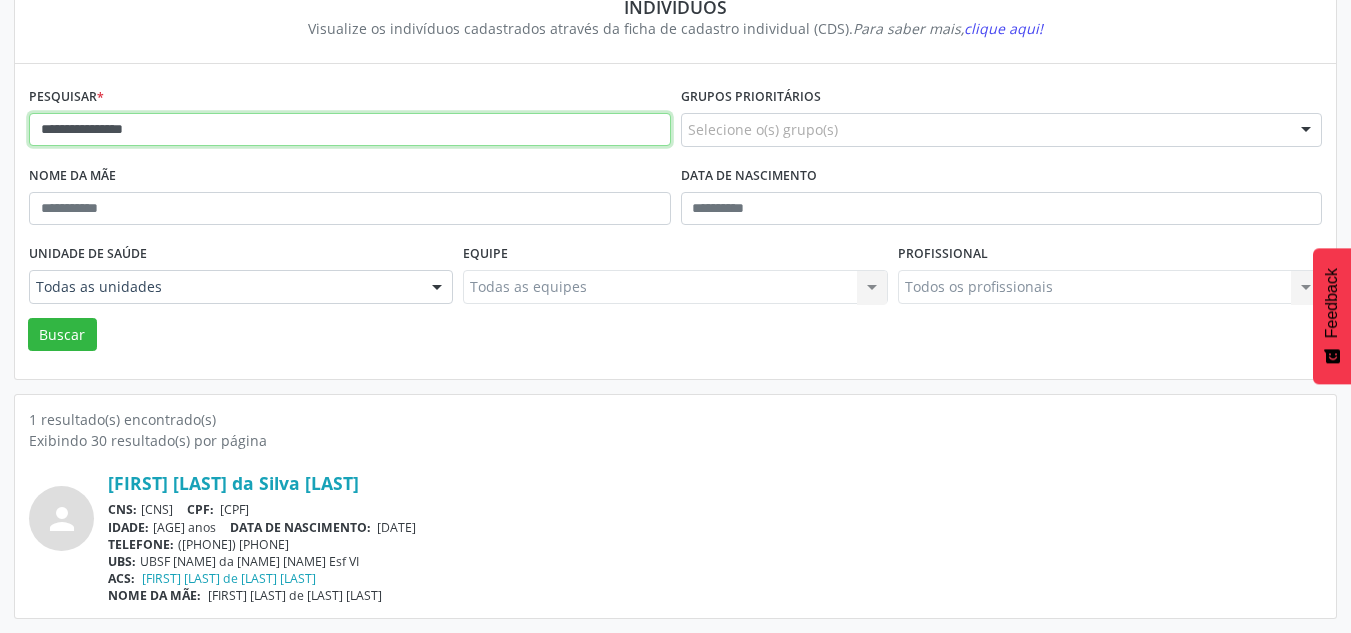 click on "Buscar" at bounding box center (62, 335) 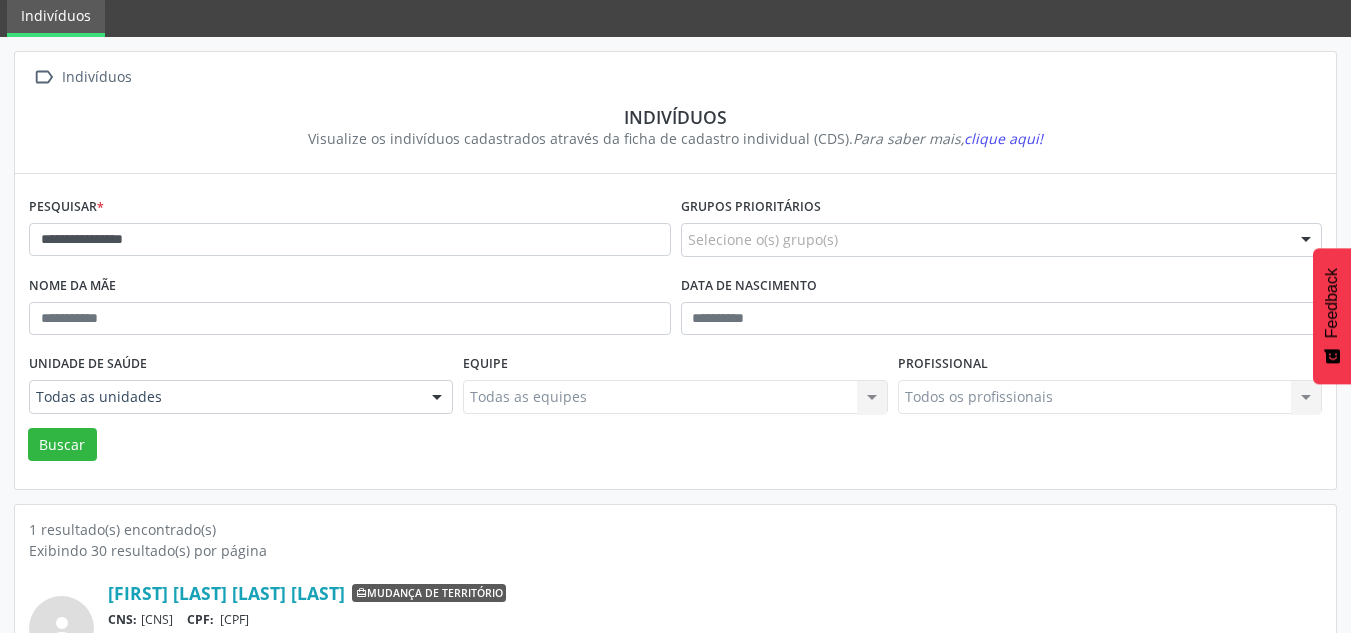 scroll, scrollTop: 183, scrollLeft: 0, axis: vertical 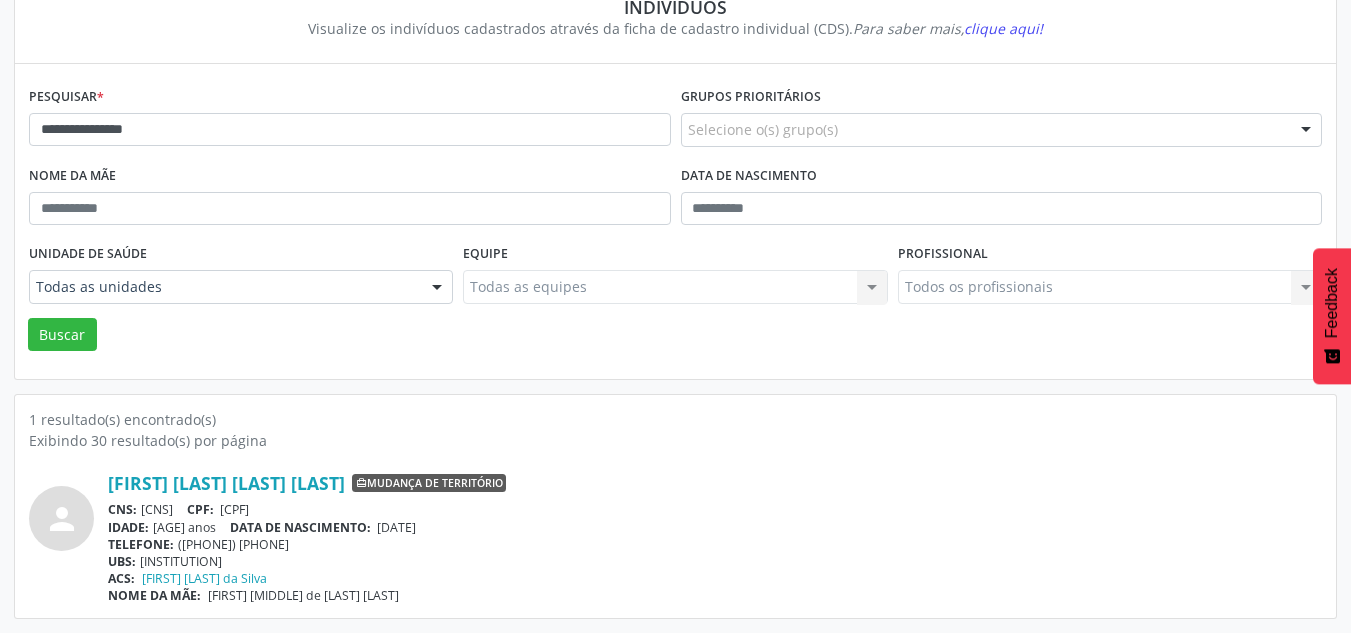 drag, startPoint x: 365, startPoint y: 524, endPoint x: 433, endPoint y: 528, distance: 68.117546 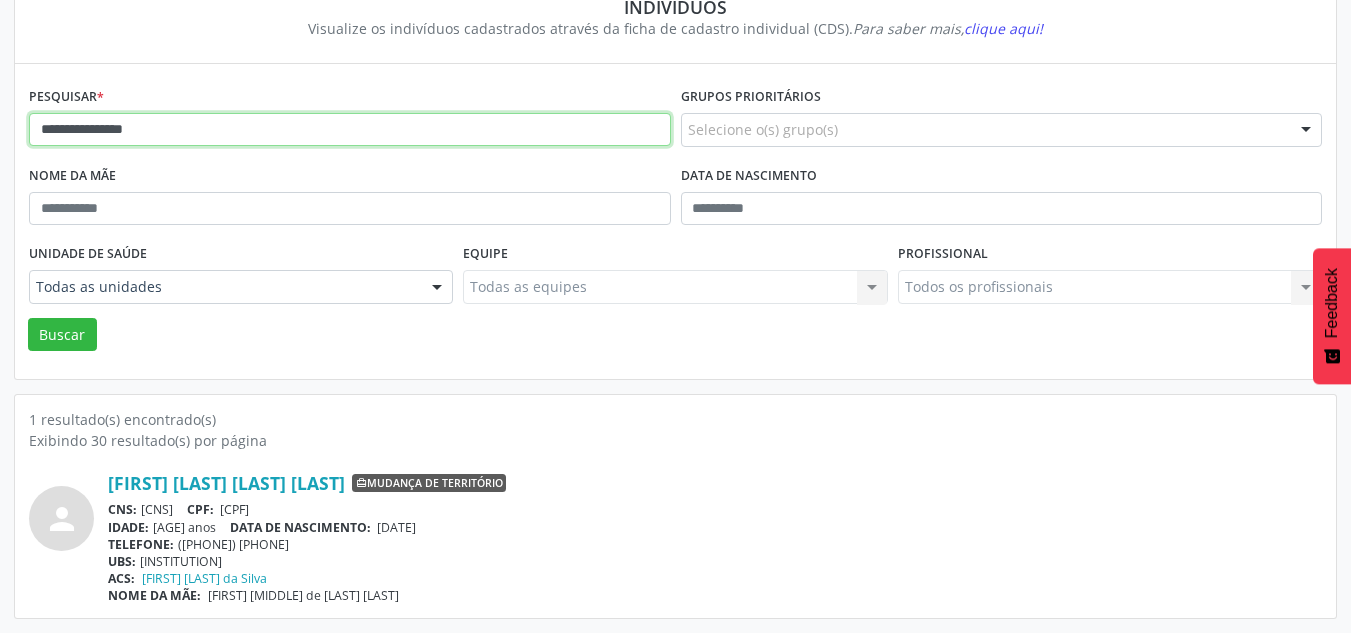 click on "**********" at bounding box center (350, 130) 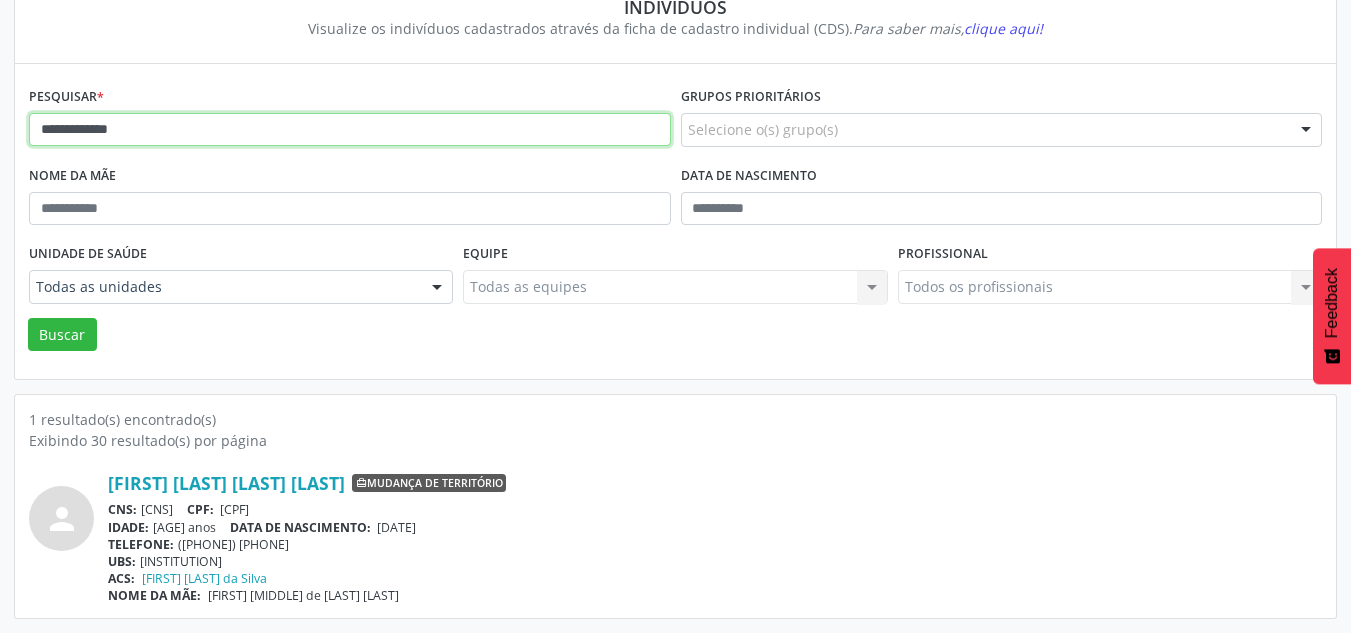 click on "Buscar" at bounding box center (62, 335) 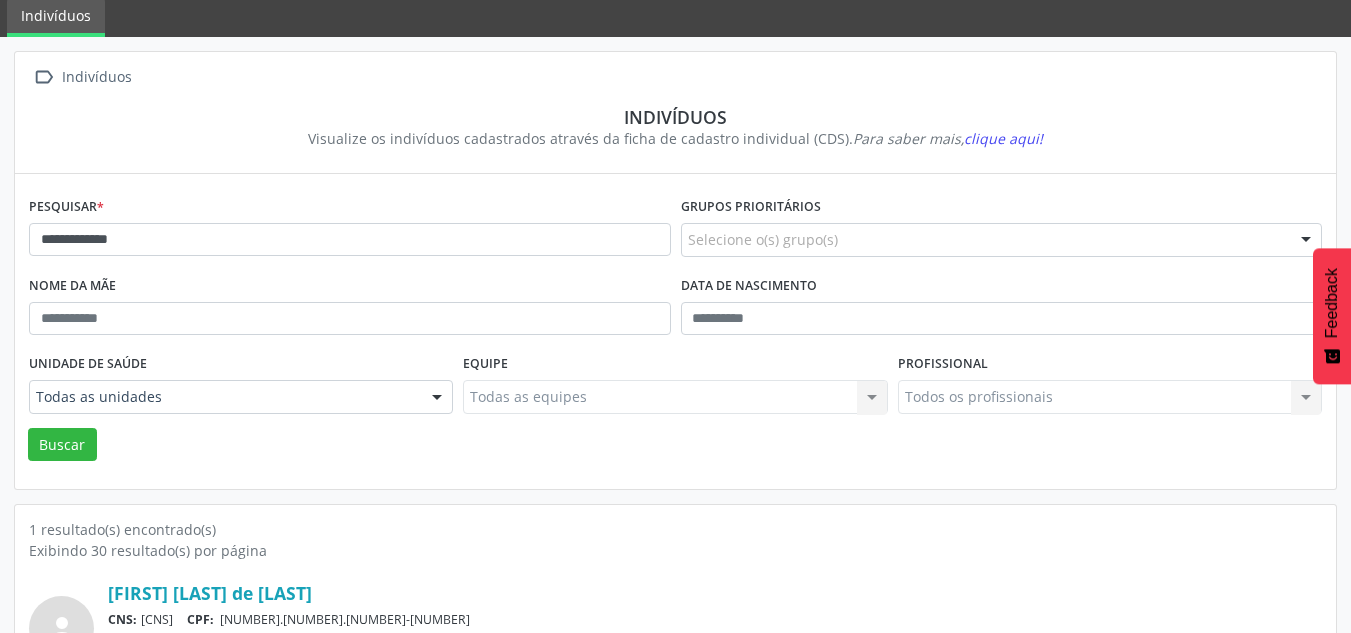 scroll, scrollTop: 183, scrollLeft: 0, axis: vertical 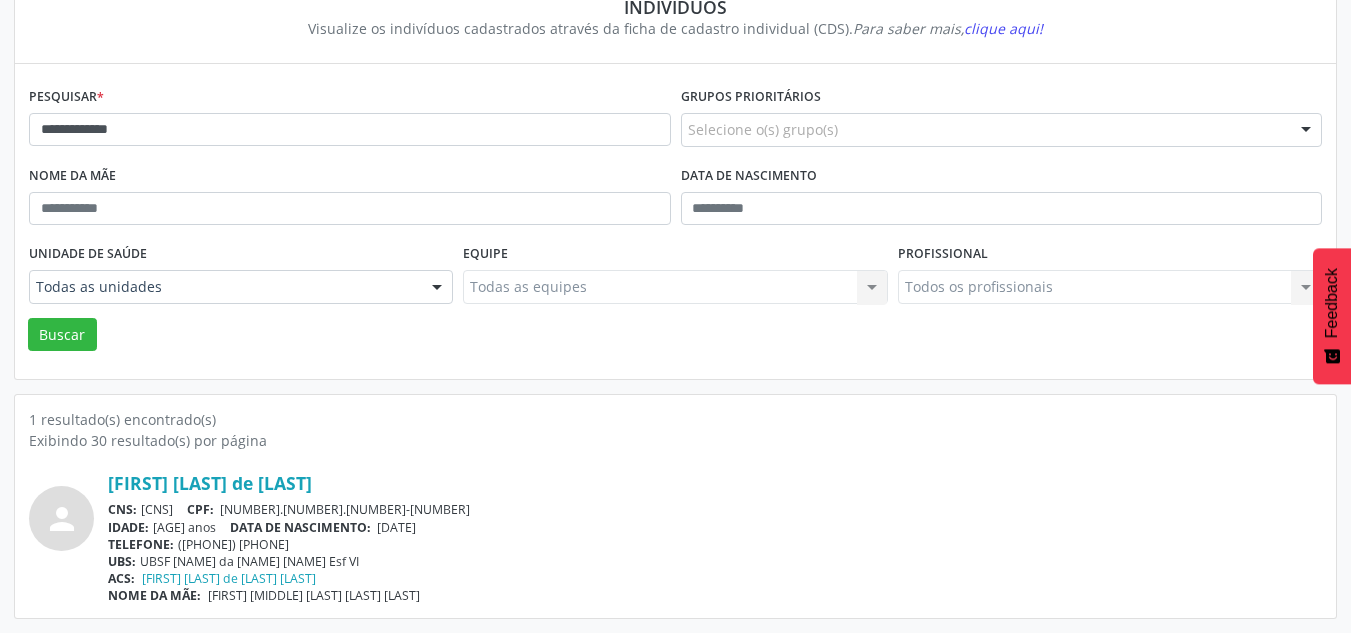 drag, startPoint x: 366, startPoint y: 529, endPoint x: 453, endPoint y: 529, distance: 87 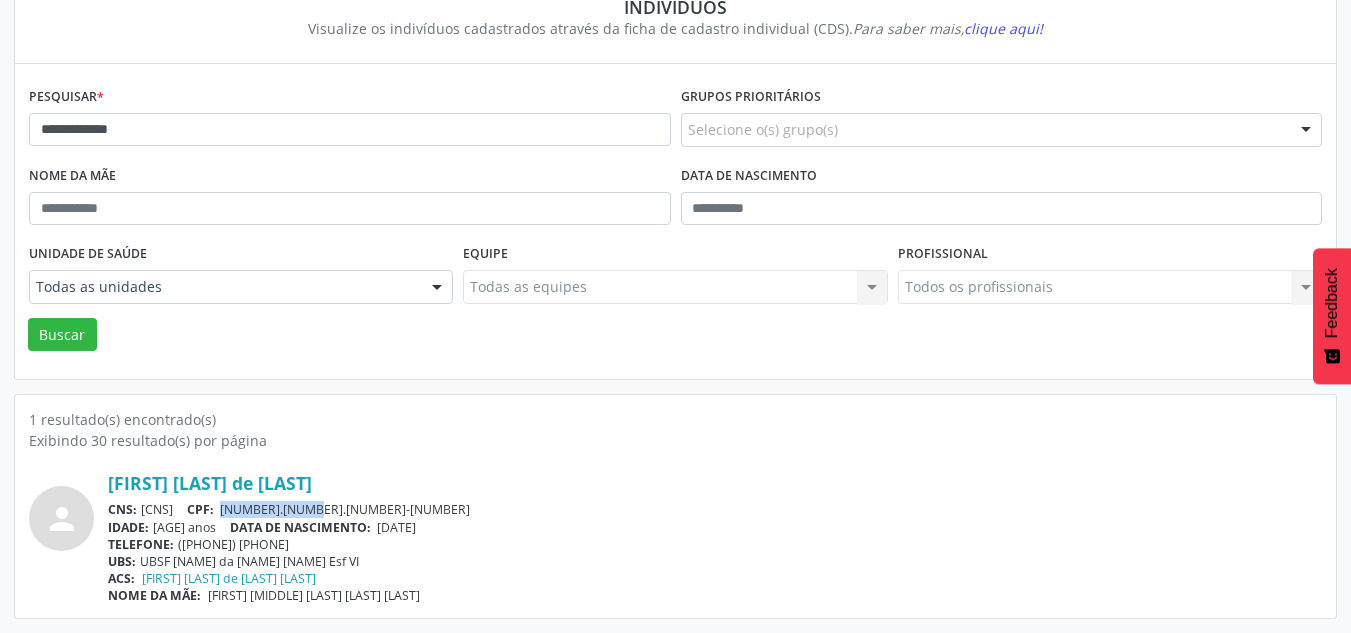 drag, startPoint x: 303, startPoint y: 504, endPoint x: 408, endPoint y: 506, distance: 105.01904 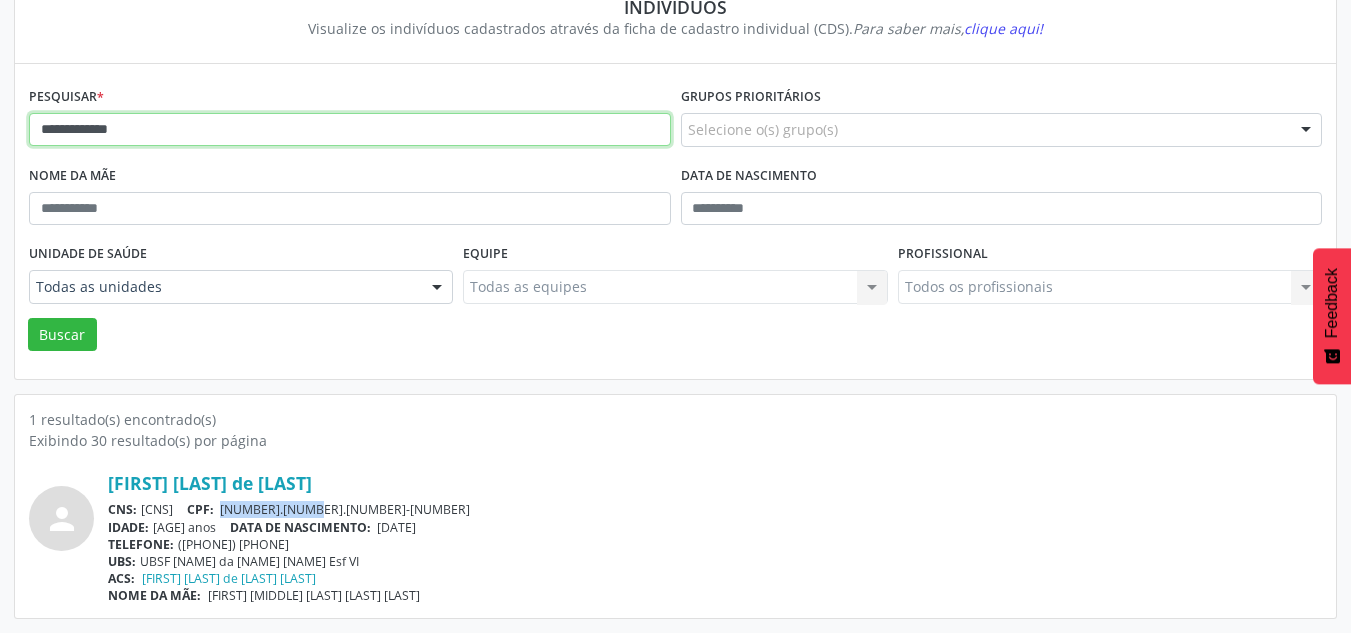 click on "**********" at bounding box center (350, 130) 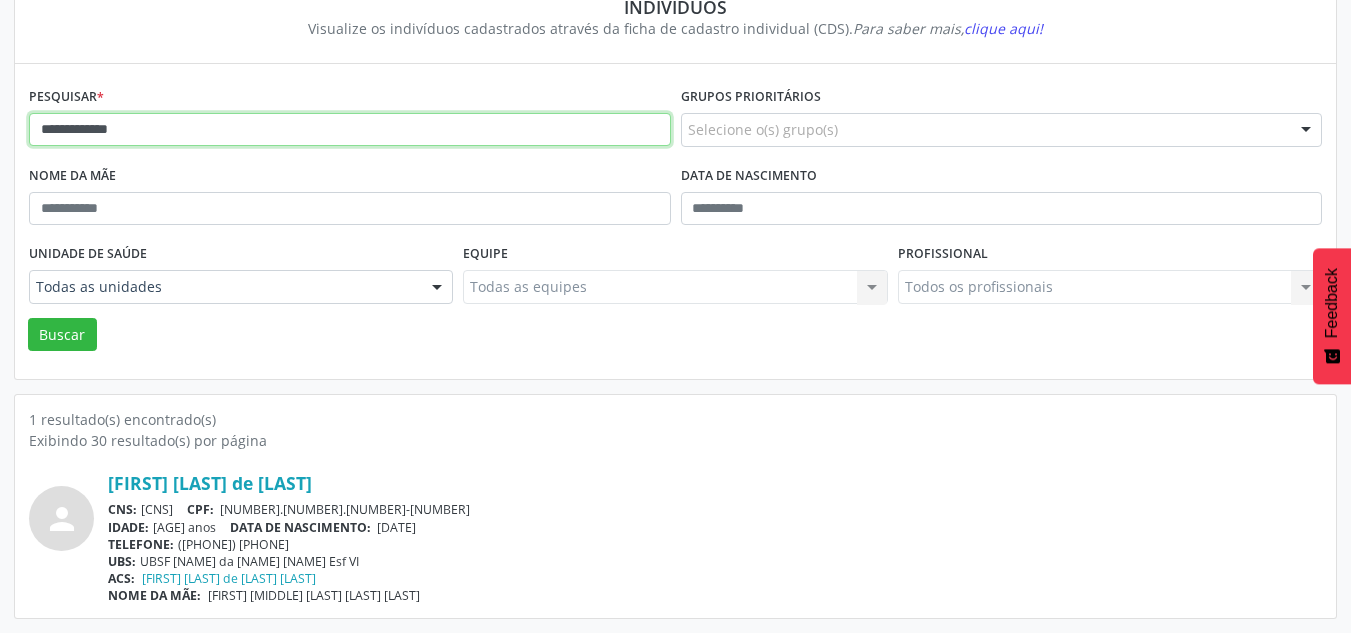 click on "**********" at bounding box center (350, 130) 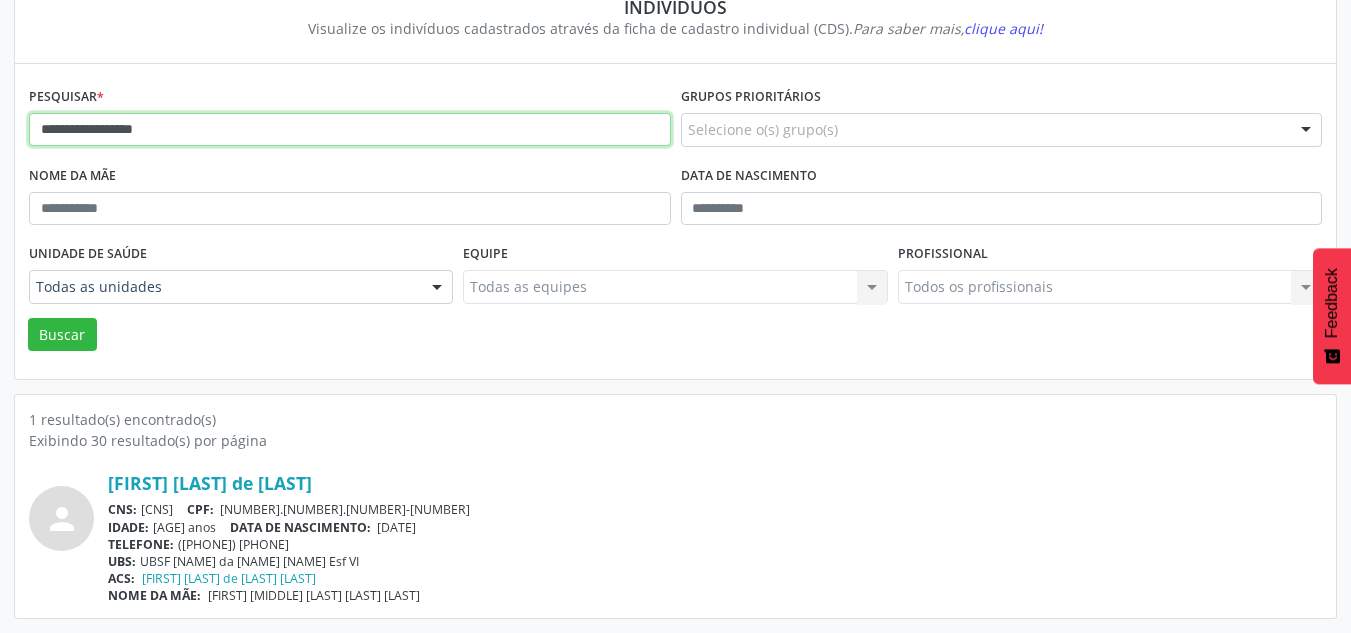 type on "**********" 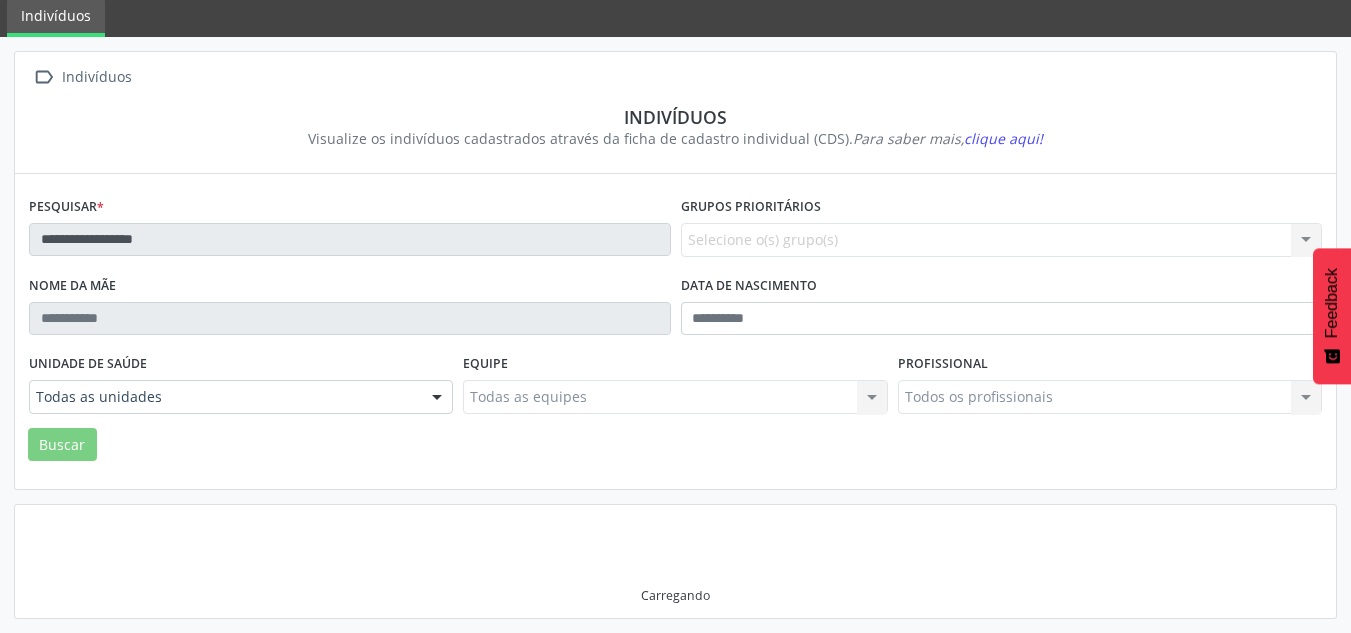 scroll, scrollTop: 183, scrollLeft: 0, axis: vertical 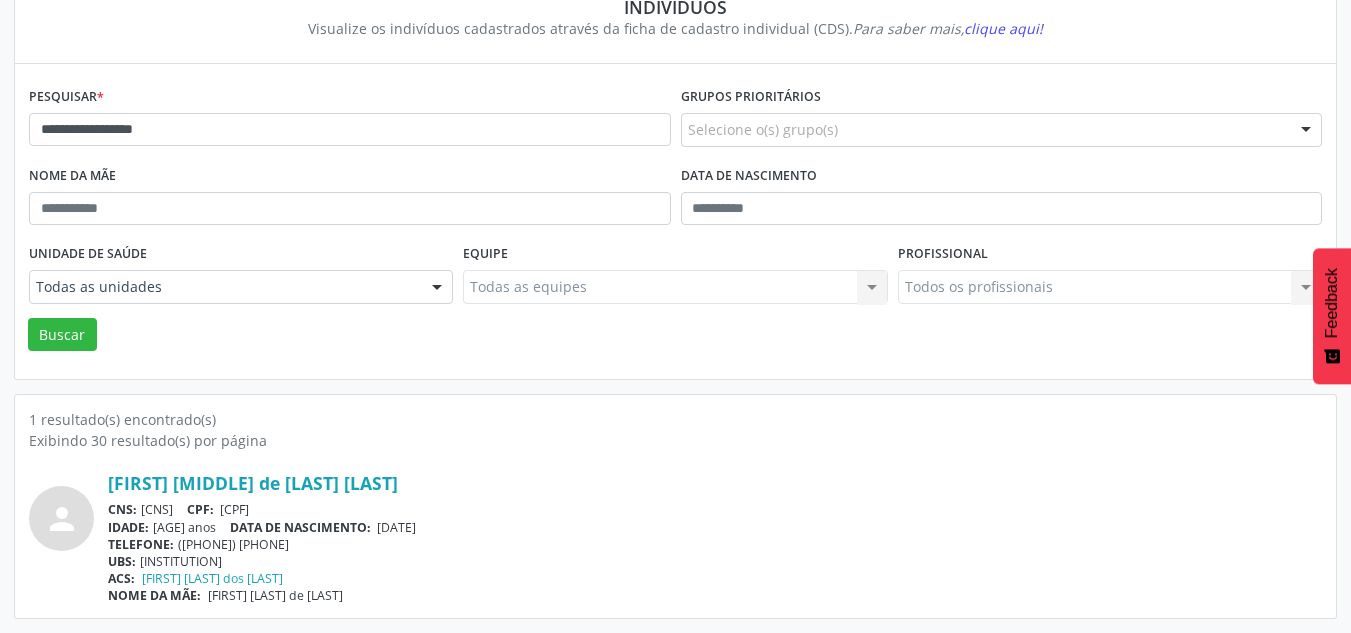 drag, startPoint x: 363, startPoint y: 526, endPoint x: 457, endPoint y: 525, distance: 94.00532 